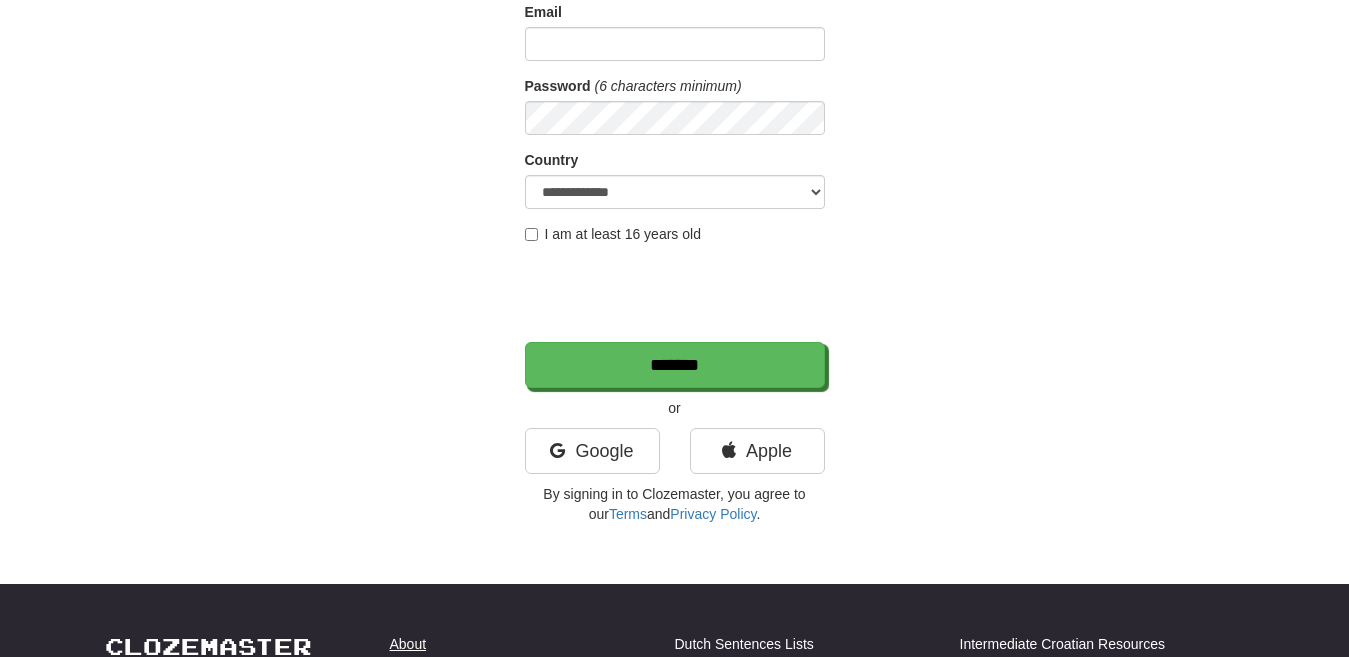 scroll, scrollTop: 237, scrollLeft: 0, axis: vertical 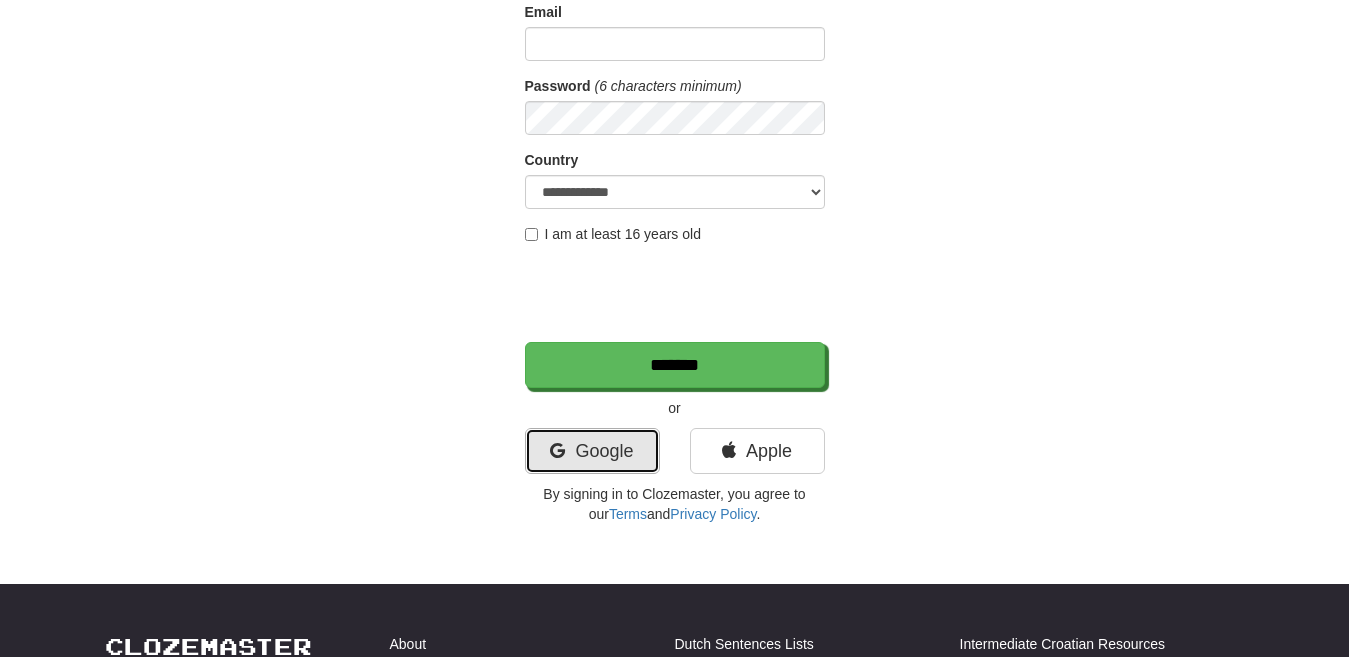 click on "Google" at bounding box center (592, 451) 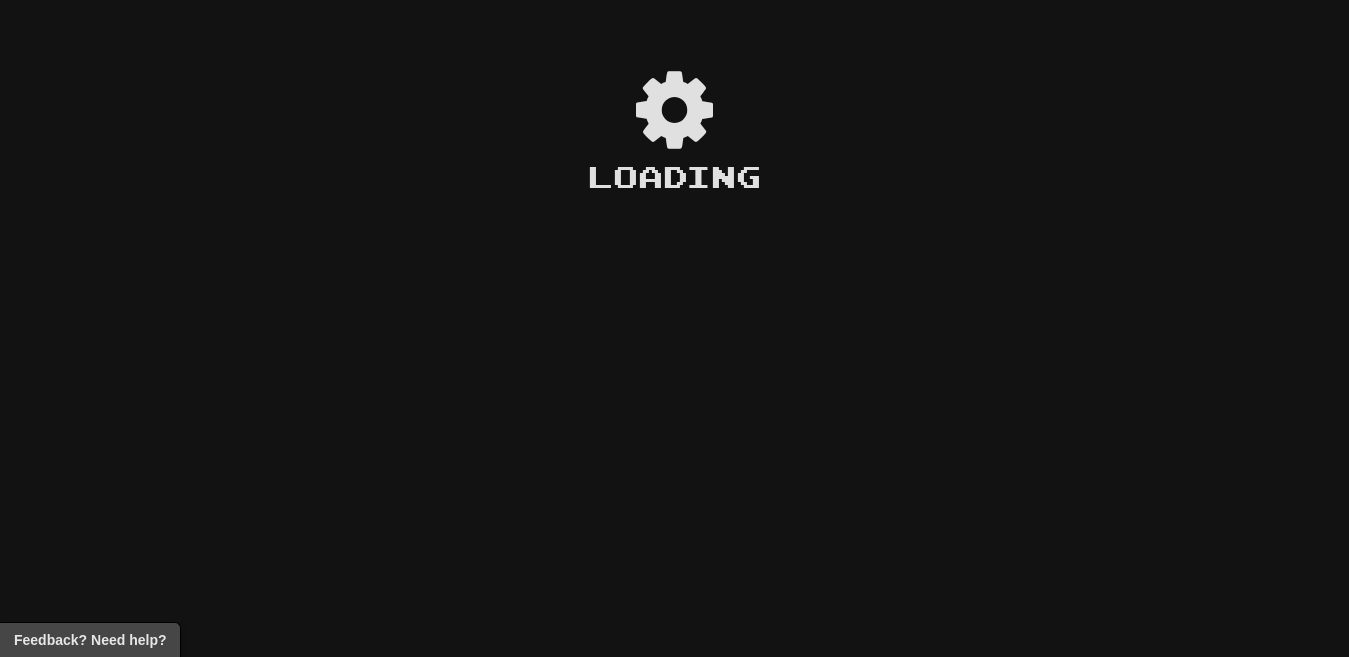 scroll, scrollTop: 0, scrollLeft: 0, axis: both 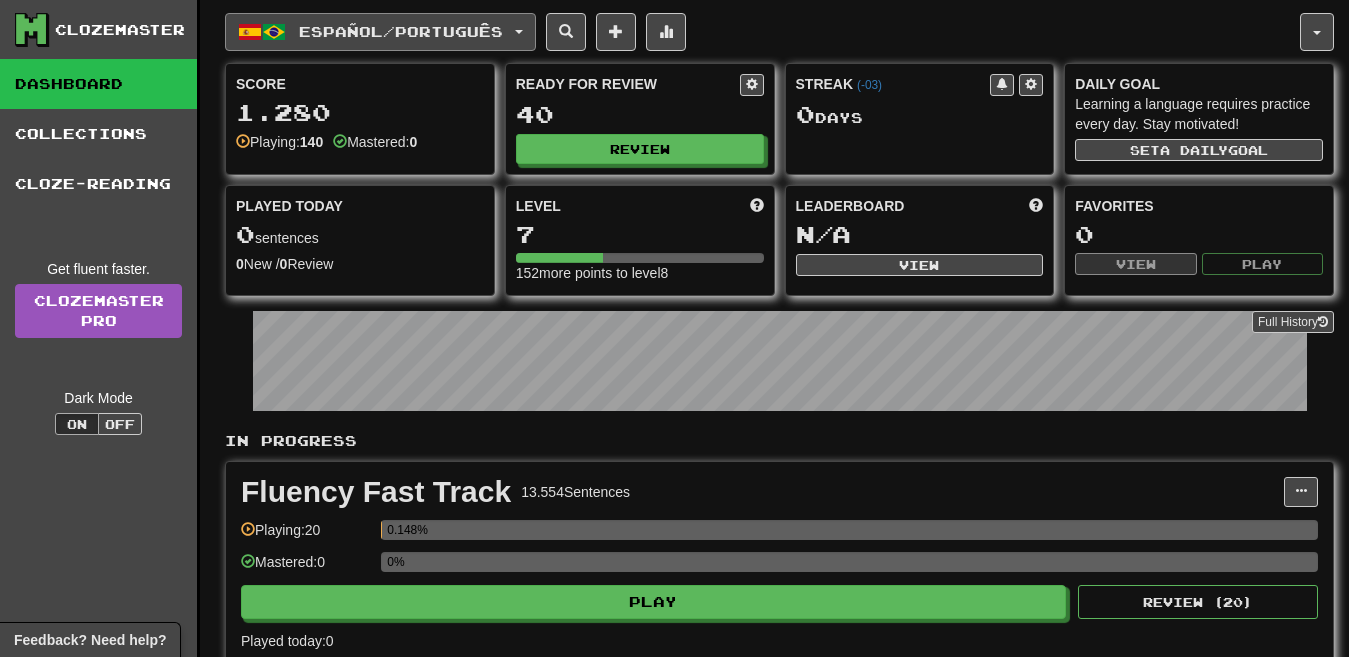click on "Español  /  Português" at bounding box center (401, 31) 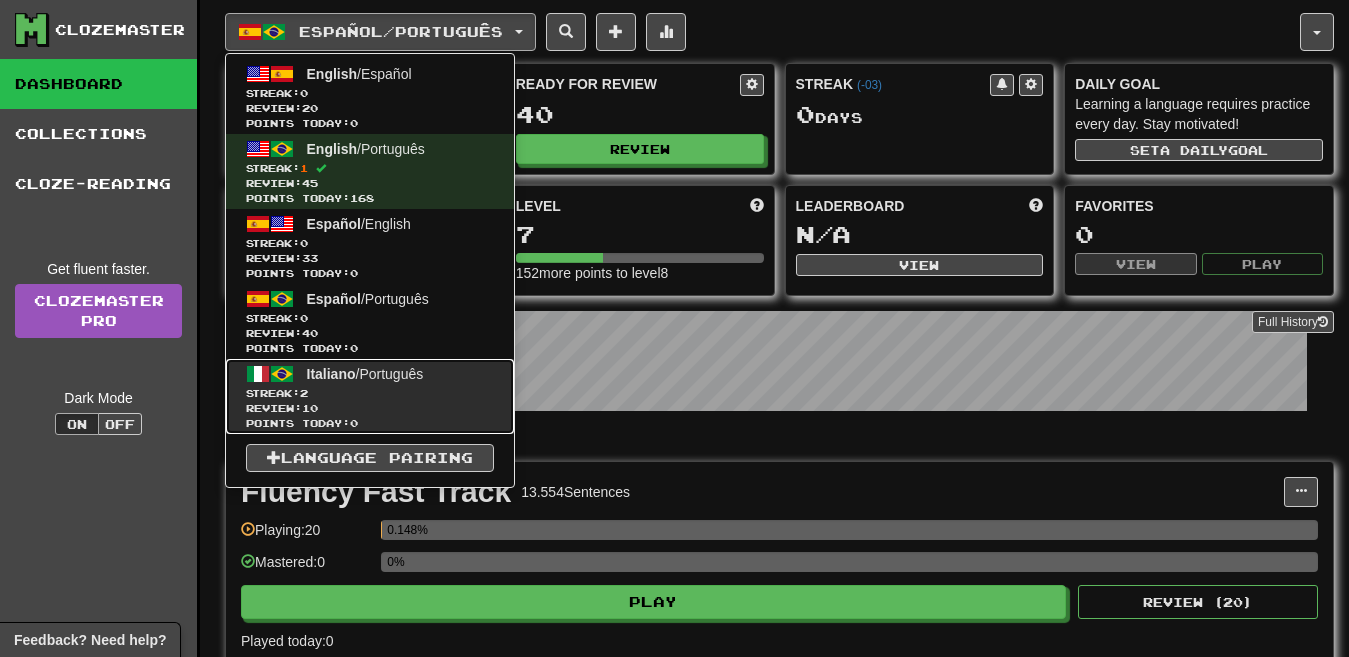 click on "Italiano  /  Português" at bounding box center (365, 374) 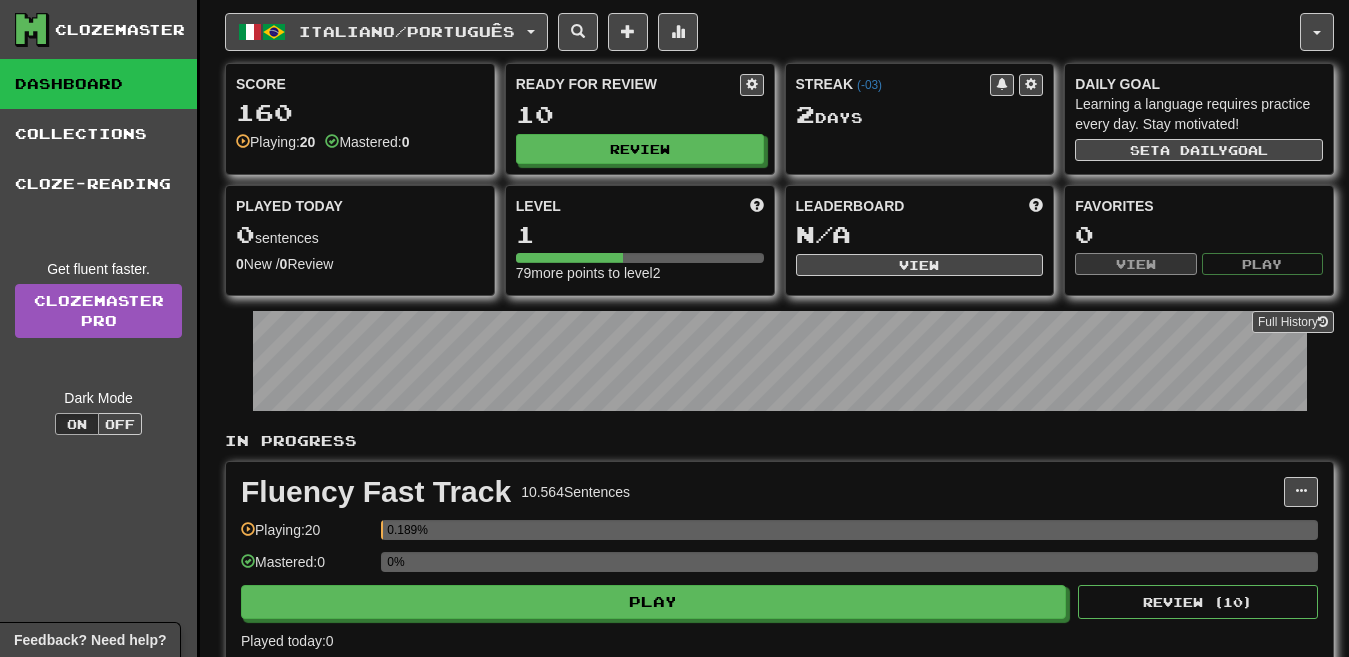 scroll, scrollTop: 327, scrollLeft: 0, axis: vertical 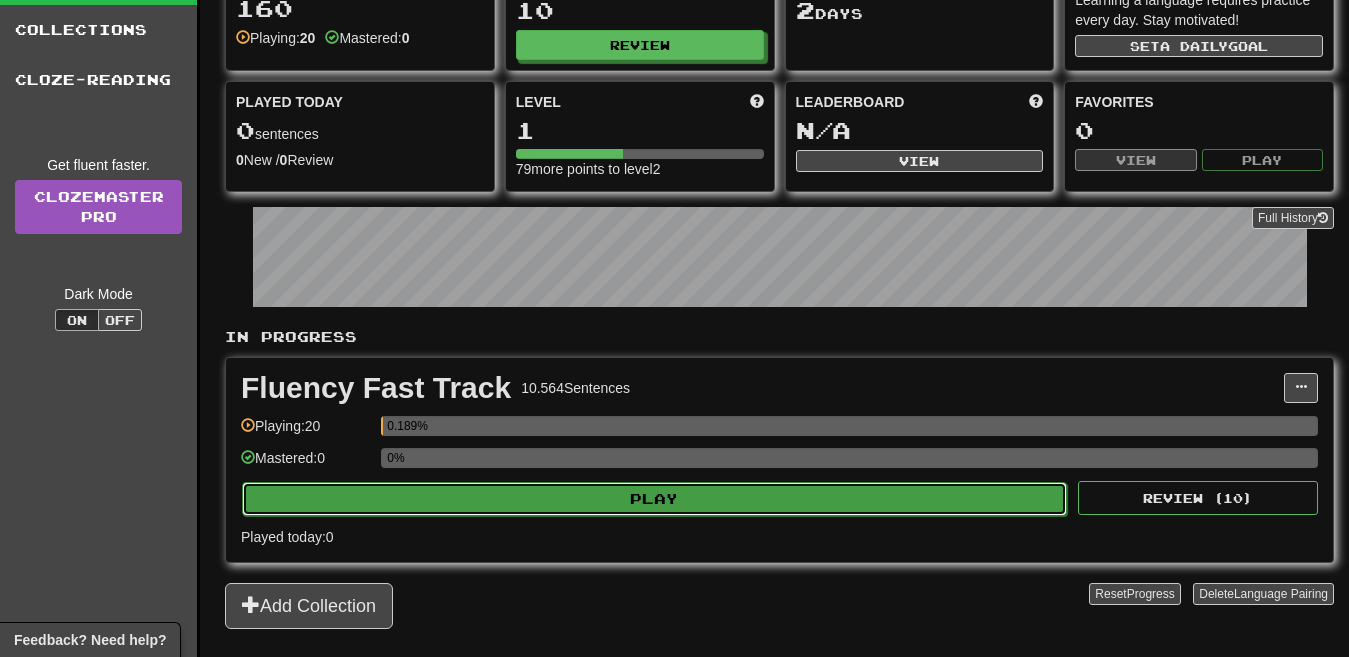click on "Play" at bounding box center [654, 499] 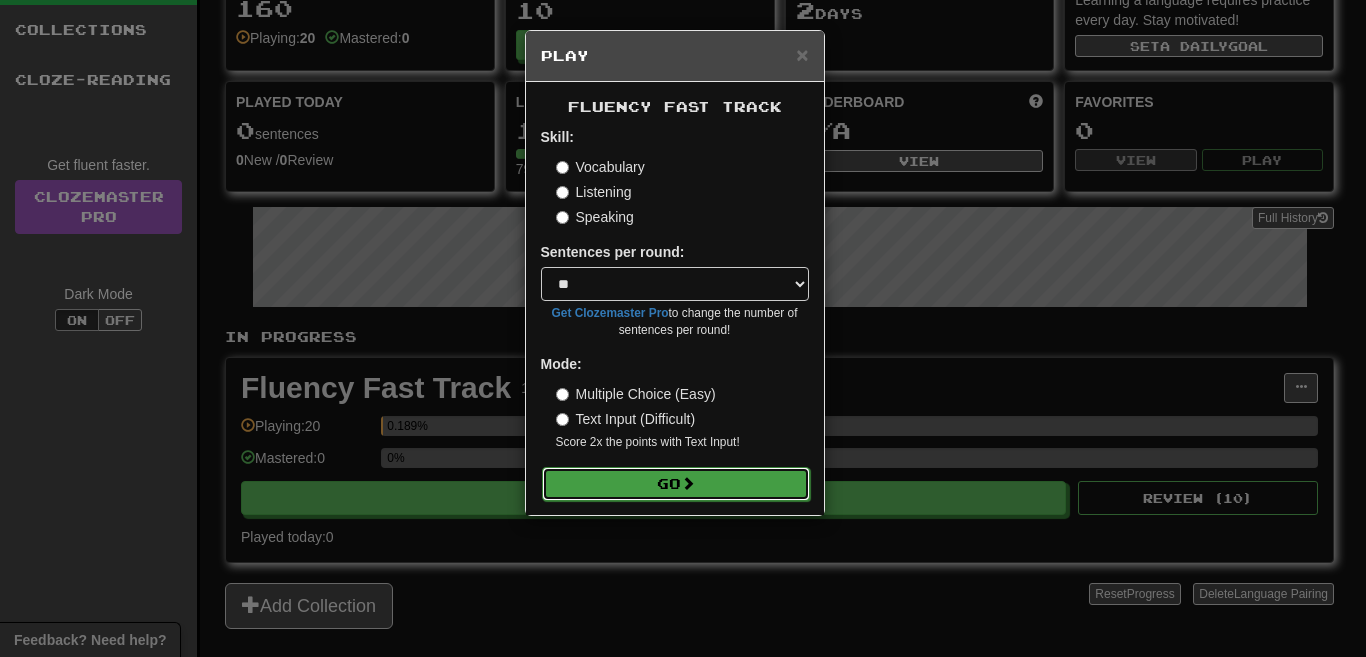 click on "Go" at bounding box center (676, 484) 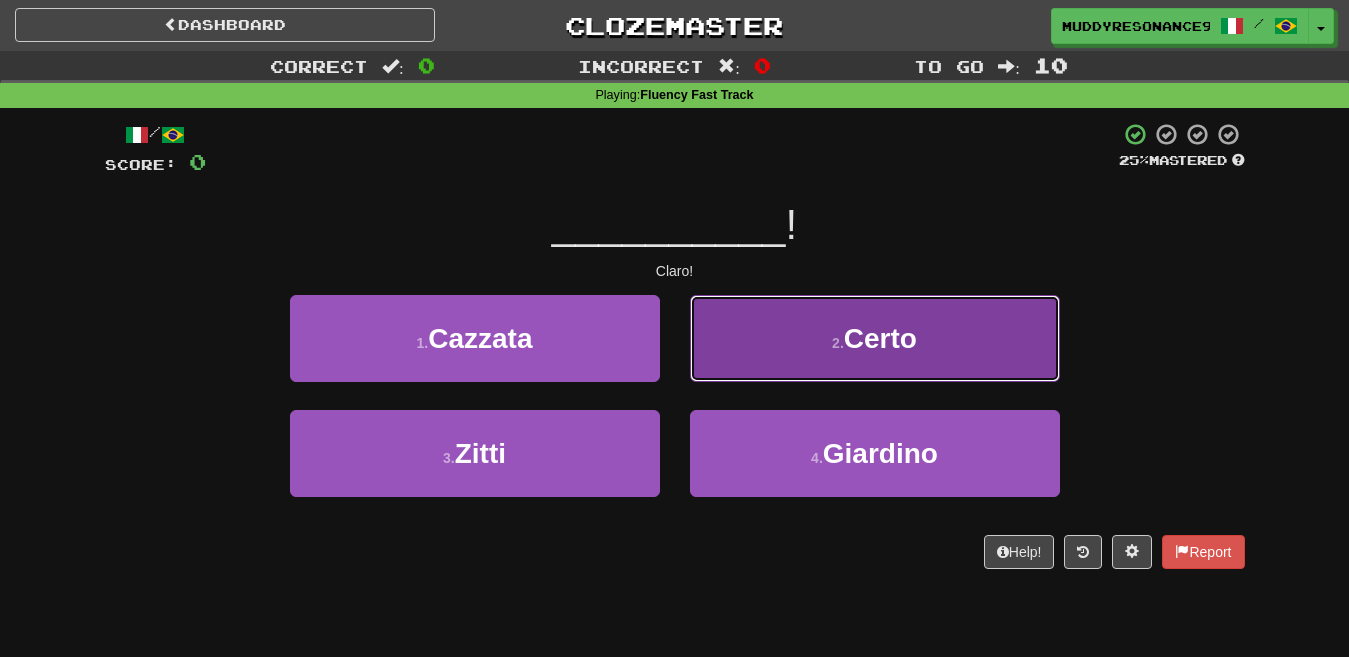 click on "Certo" at bounding box center [880, 338] 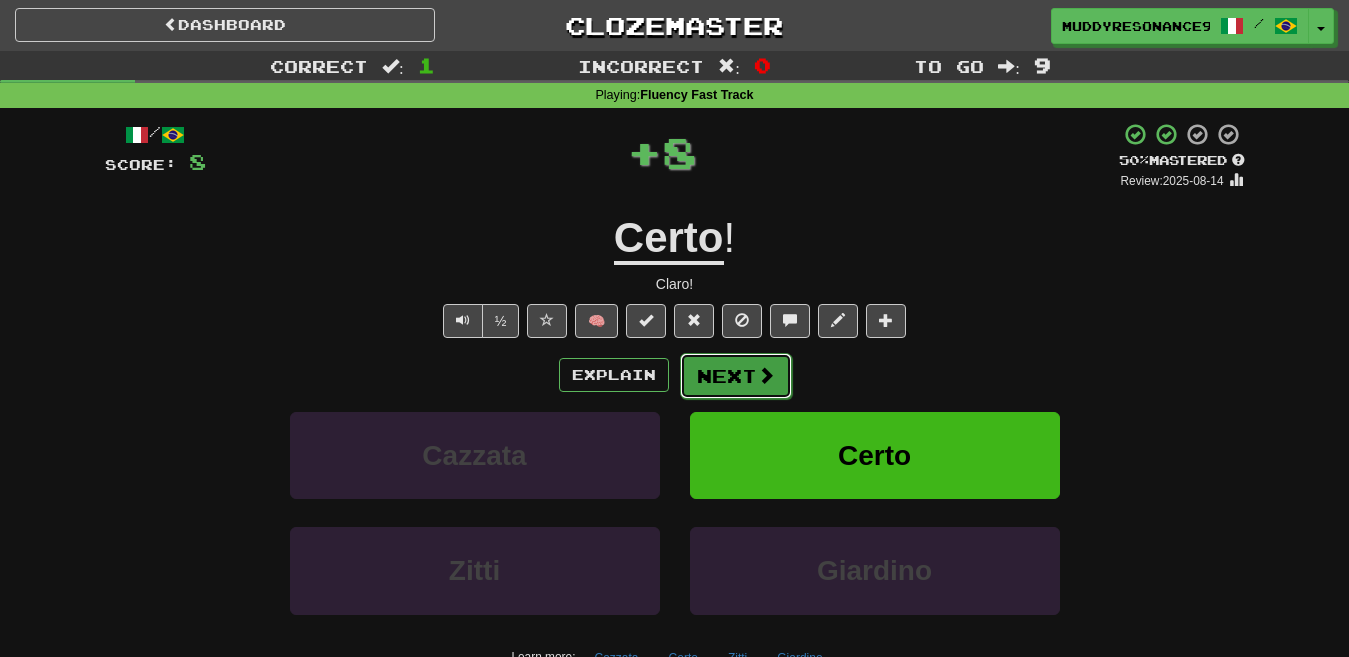 click on "Next" at bounding box center [736, 376] 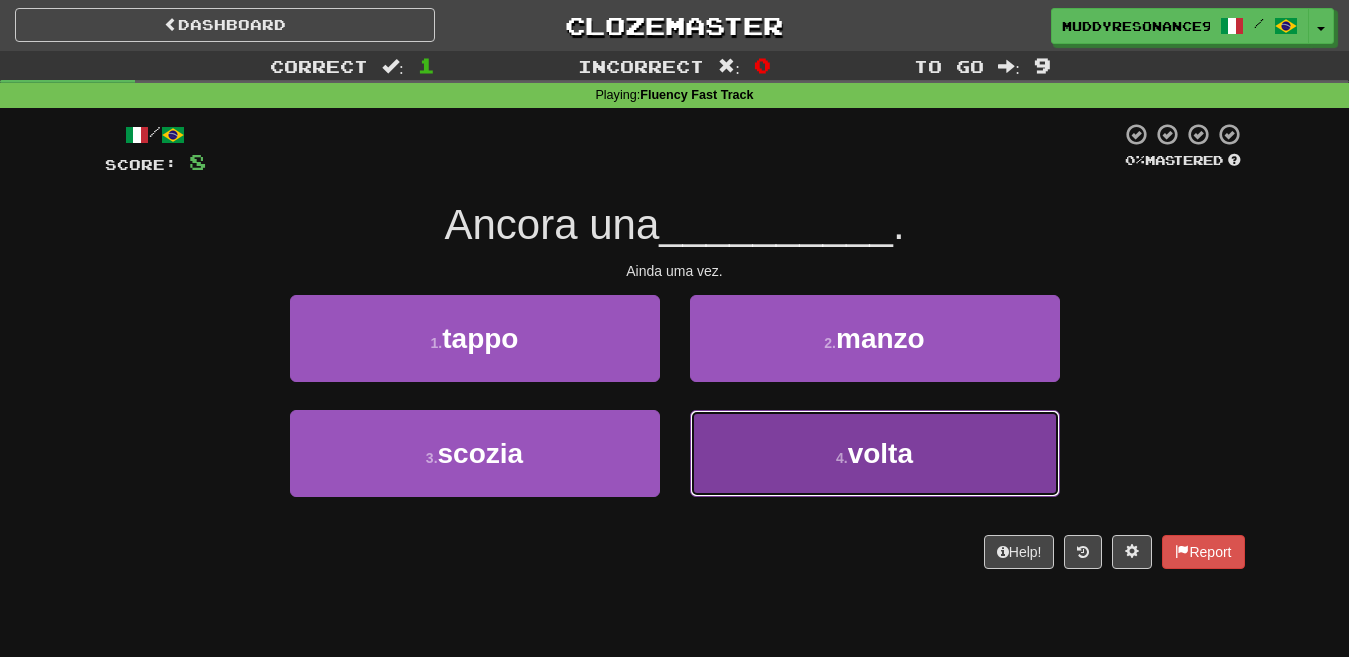 click on "volta" at bounding box center (880, 453) 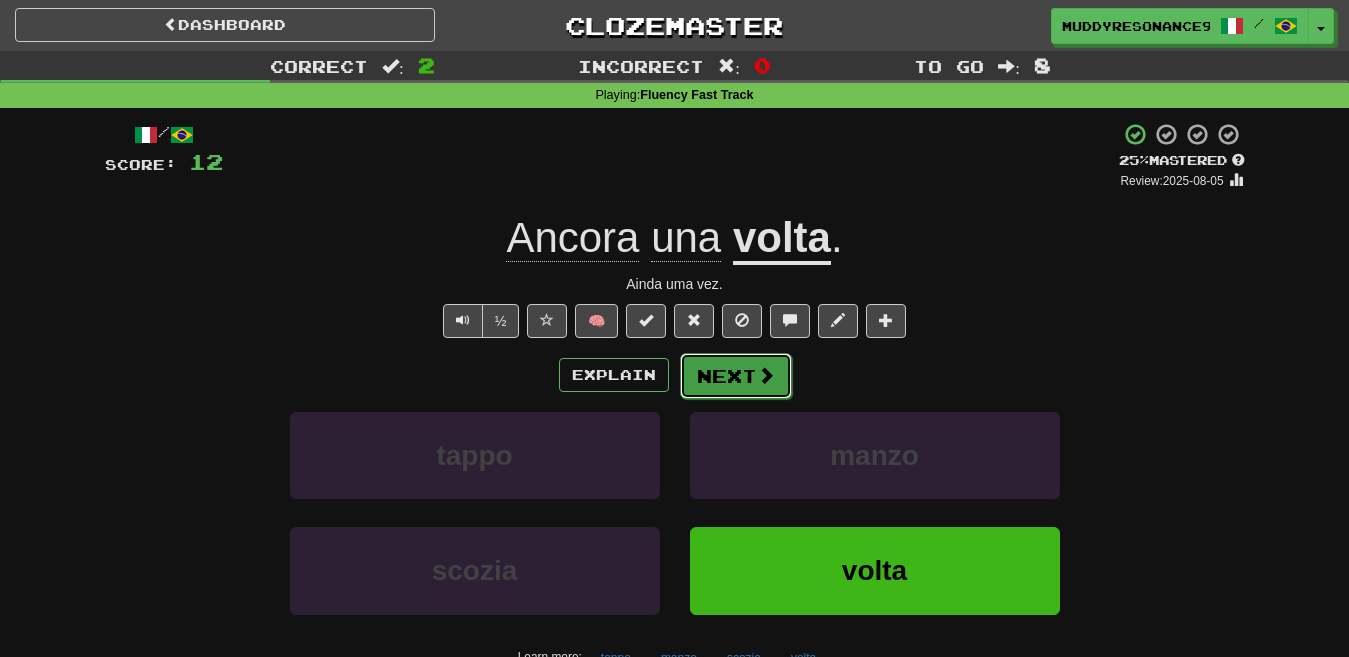 click on "Next" at bounding box center [736, 376] 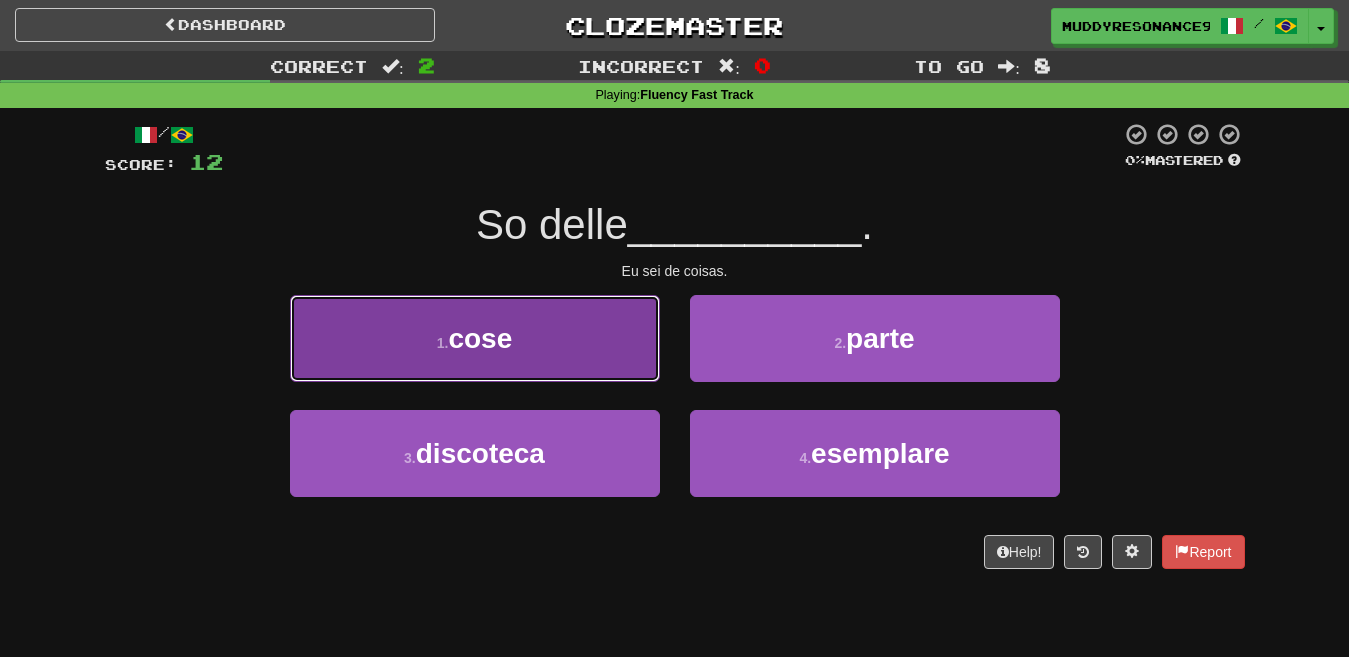 click on "1 .  cose" at bounding box center [475, 338] 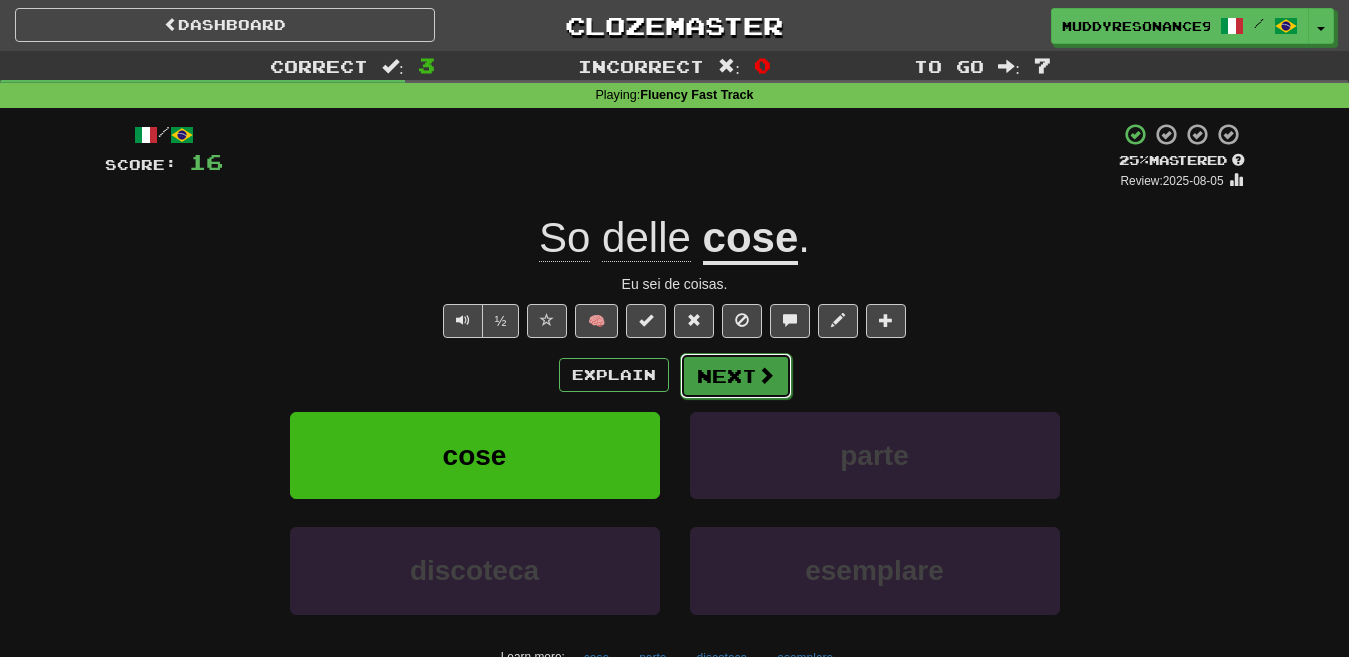 click on "Next" at bounding box center [736, 376] 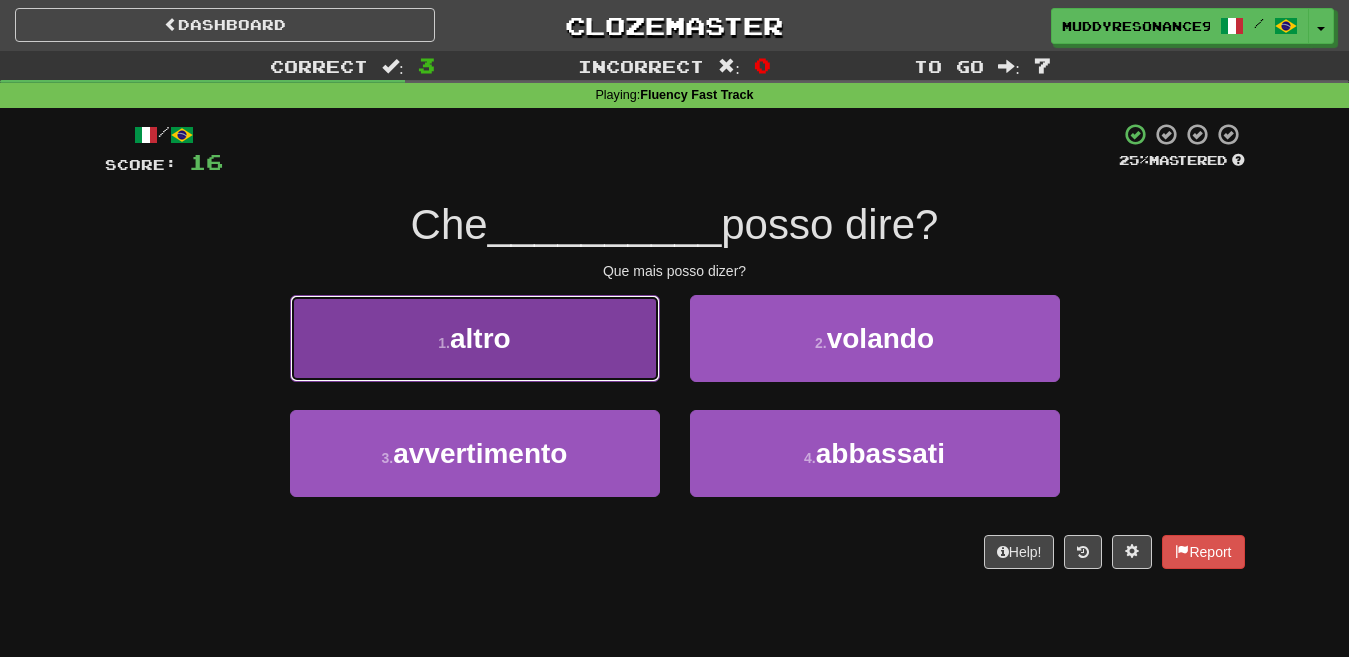 click on "1 .  altro" at bounding box center [475, 338] 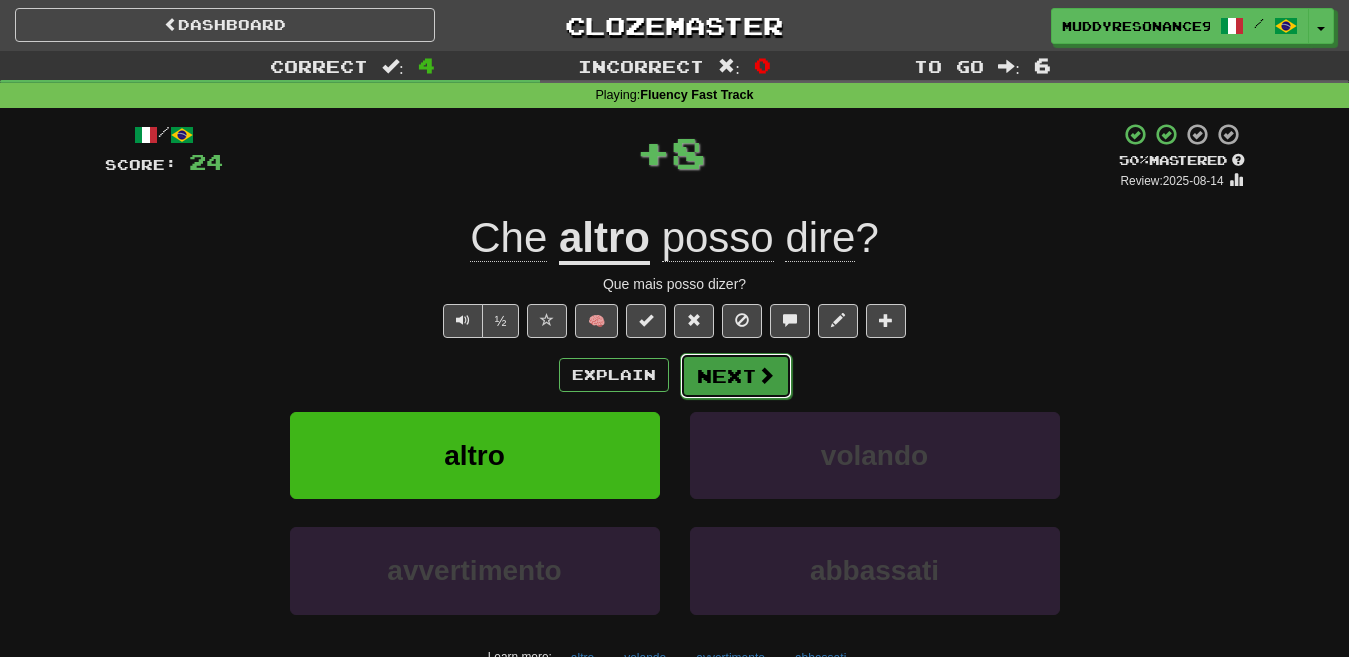 click on "Next" at bounding box center (736, 376) 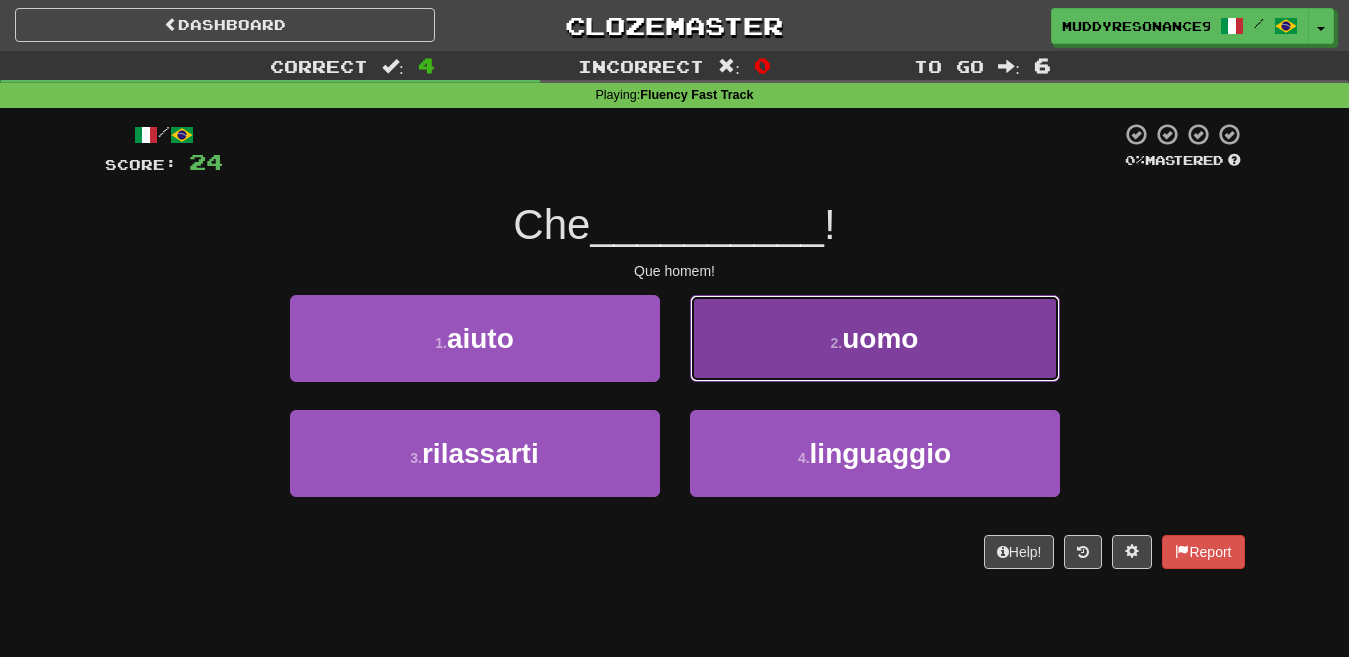 click on "uomo" at bounding box center [880, 338] 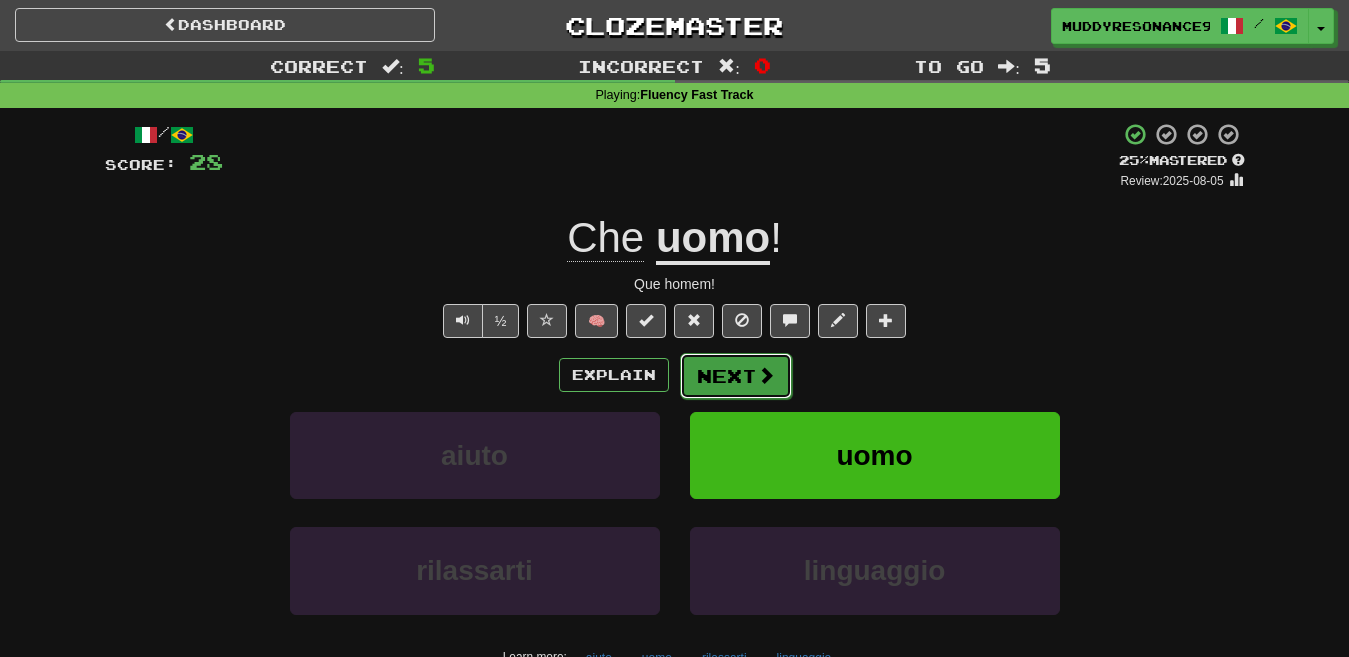click on "Next" at bounding box center (736, 376) 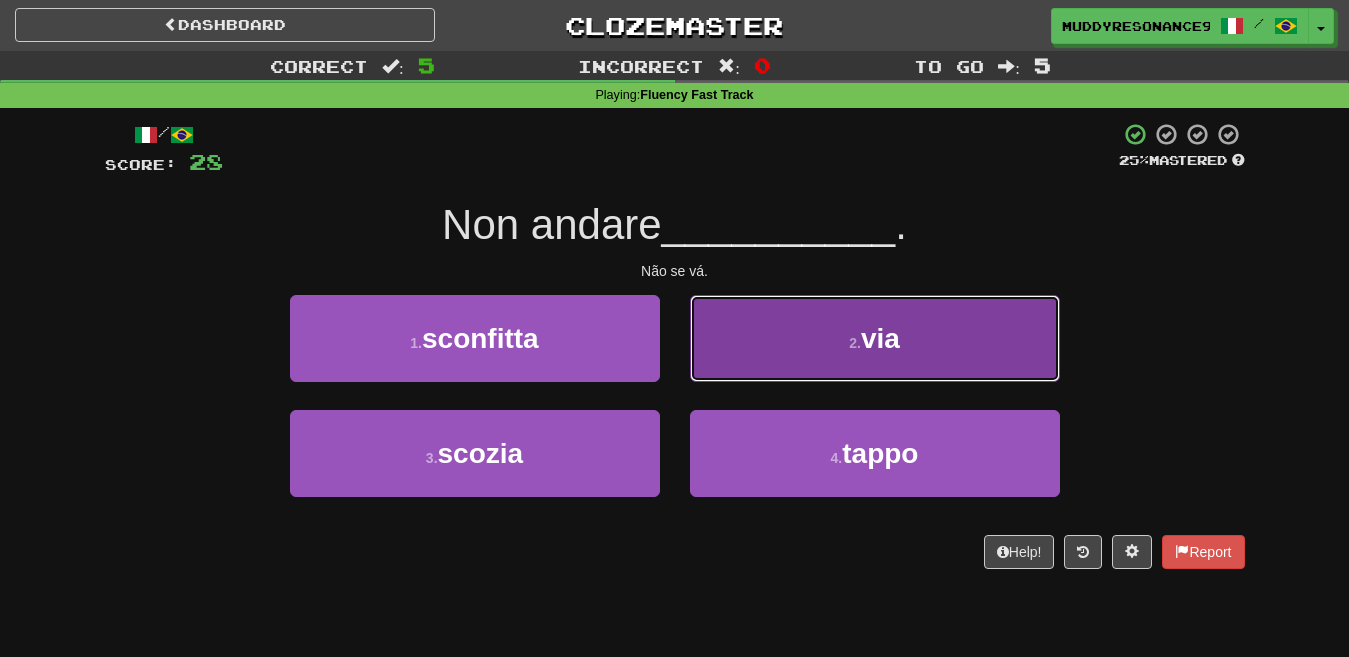 click on "2 ." at bounding box center (855, 343) 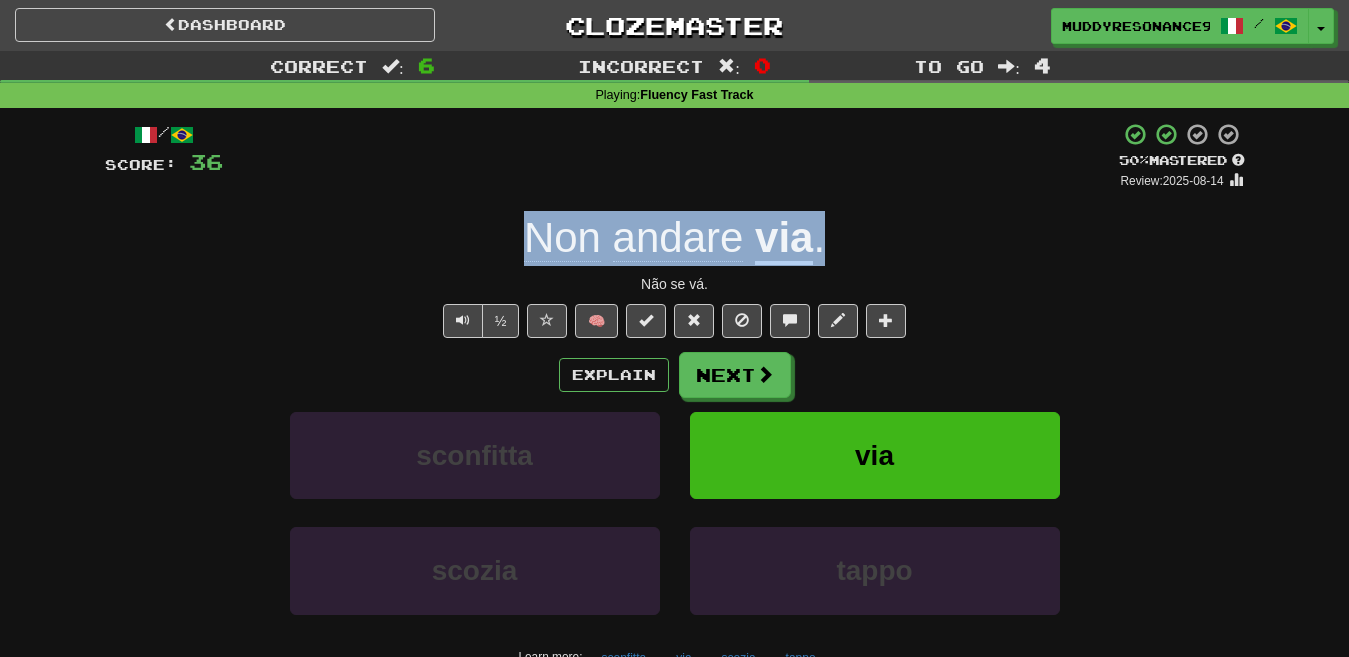 drag, startPoint x: 509, startPoint y: 245, endPoint x: 825, endPoint y: 252, distance: 316.0775 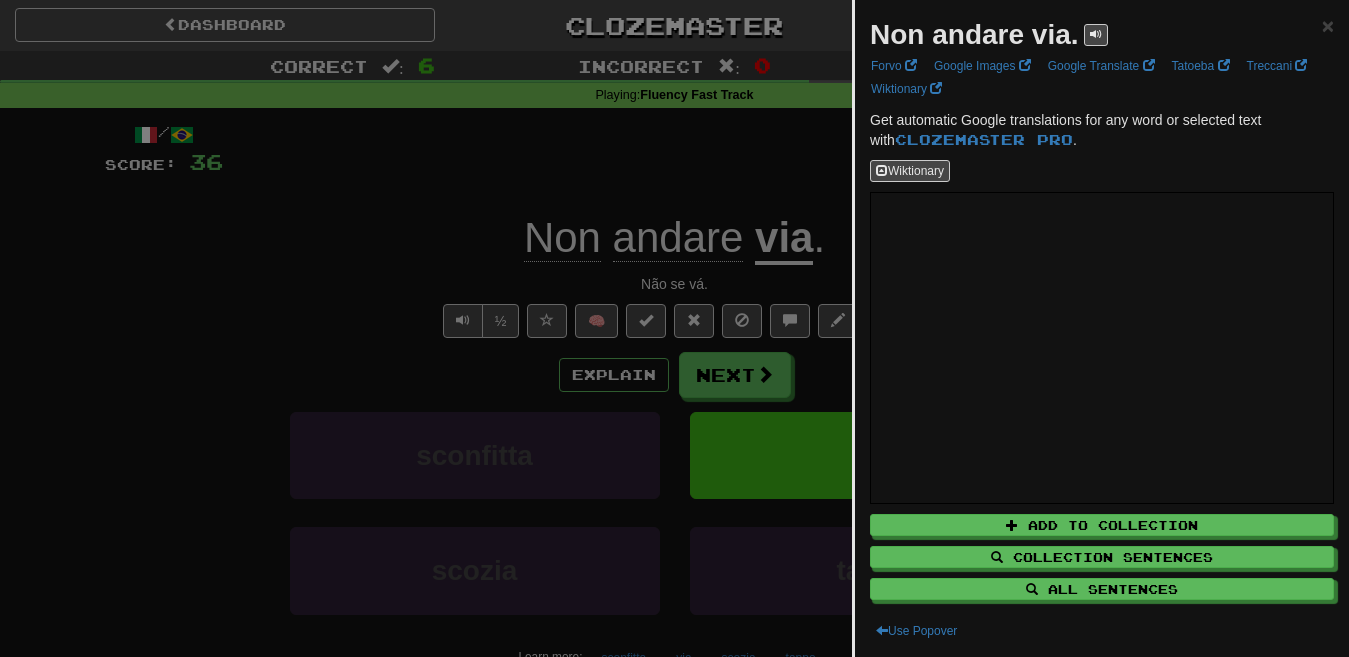 drag, startPoint x: 825, startPoint y: 252, endPoint x: 1070, endPoint y: 39, distance: 324.6444 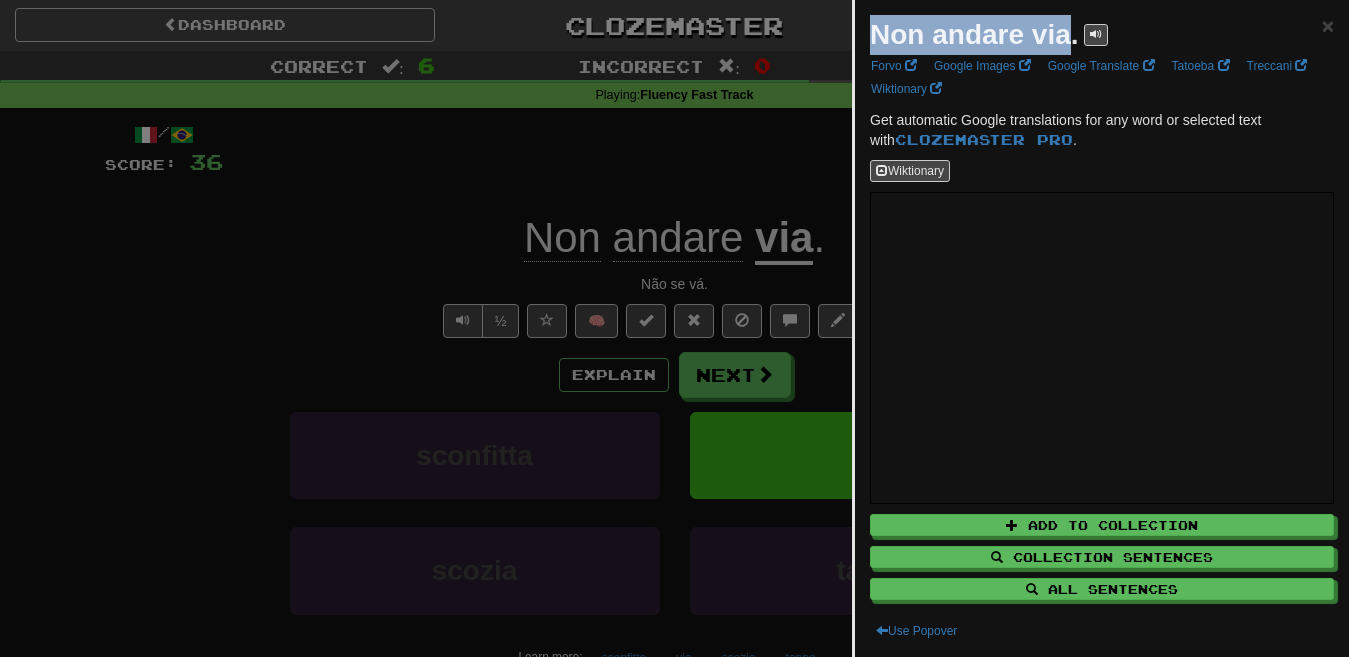 drag, startPoint x: 1072, startPoint y: 40, endPoint x: 866, endPoint y: 40, distance: 206 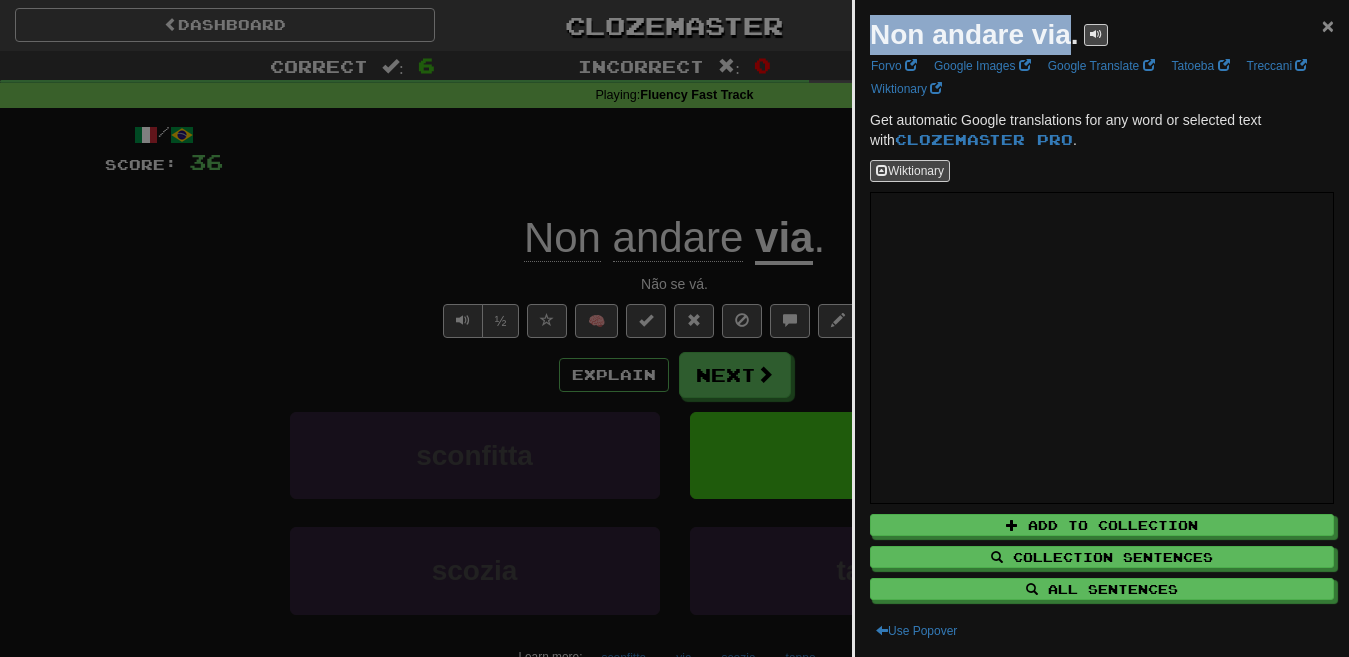 click on "×" at bounding box center [1328, 25] 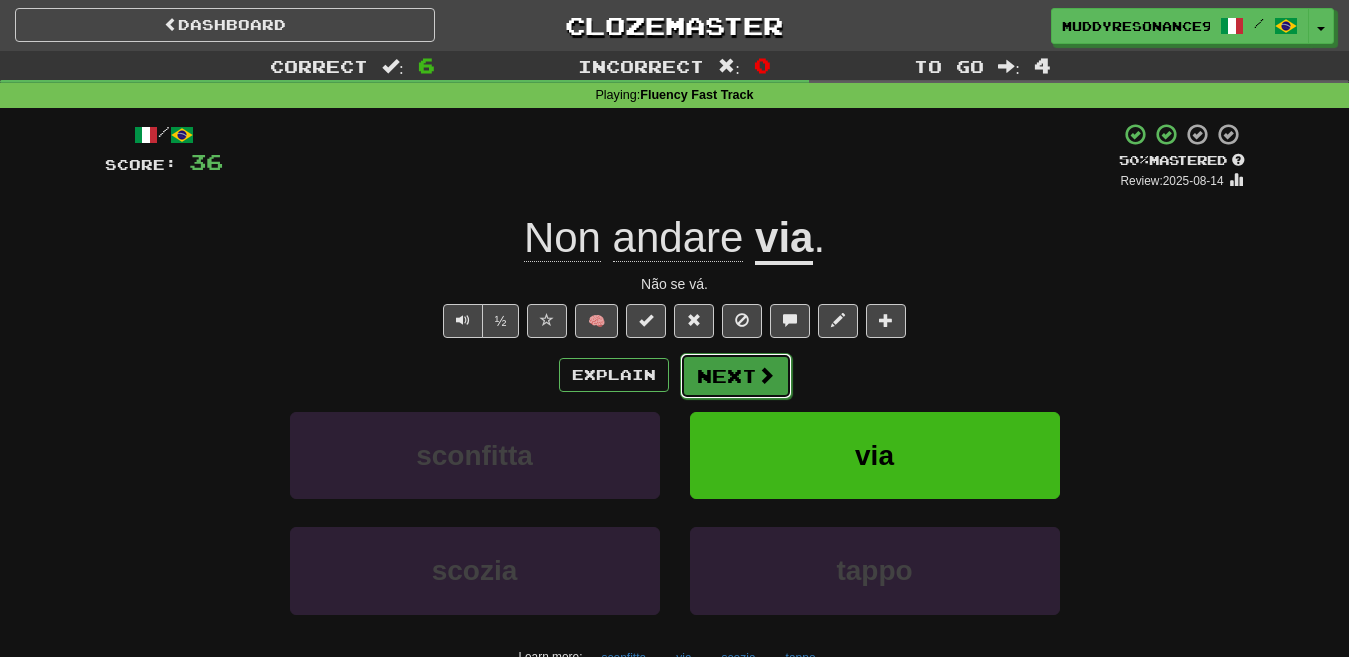 click at bounding box center (766, 375) 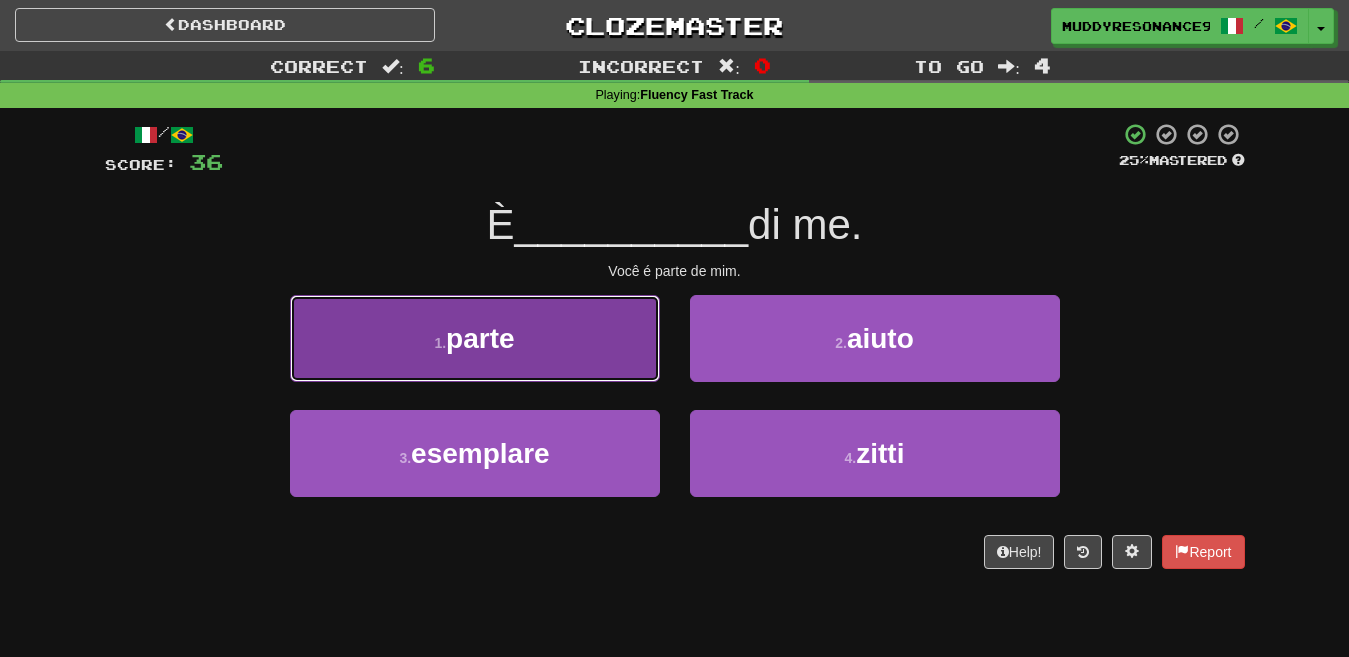 click on "1 .  parte" at bounding box center (475, 338) 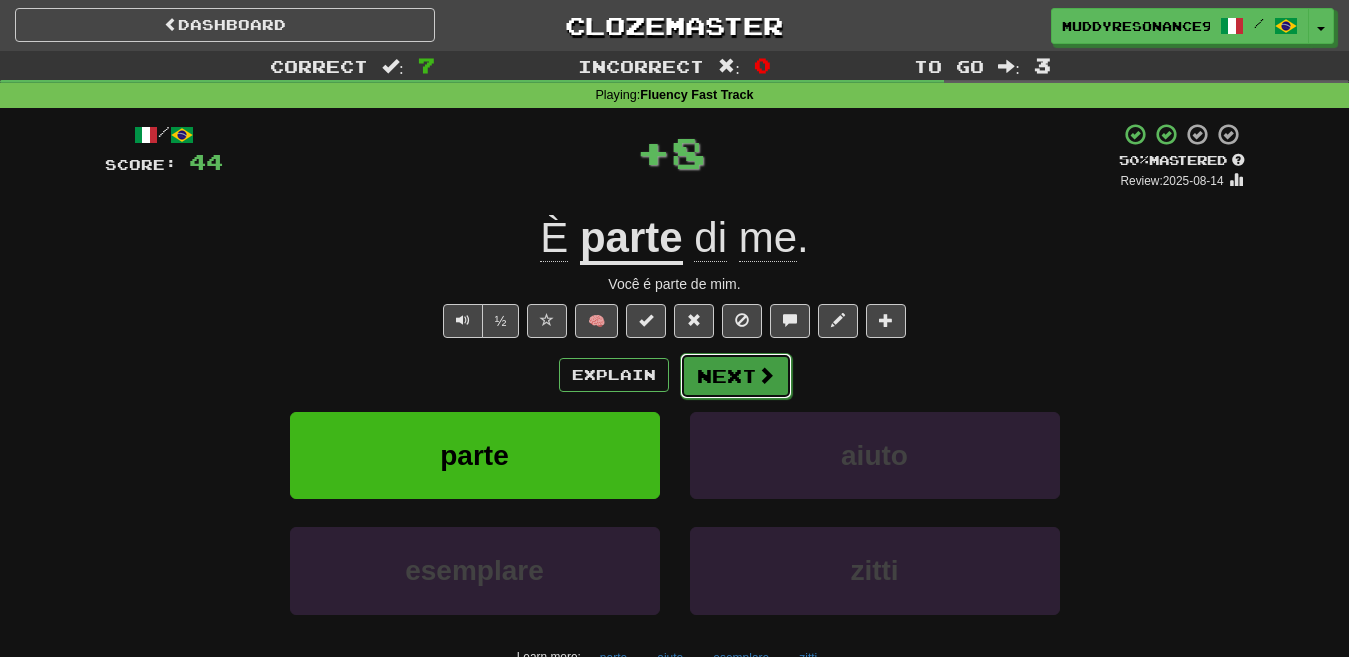 click at bounding box center (766, 375) 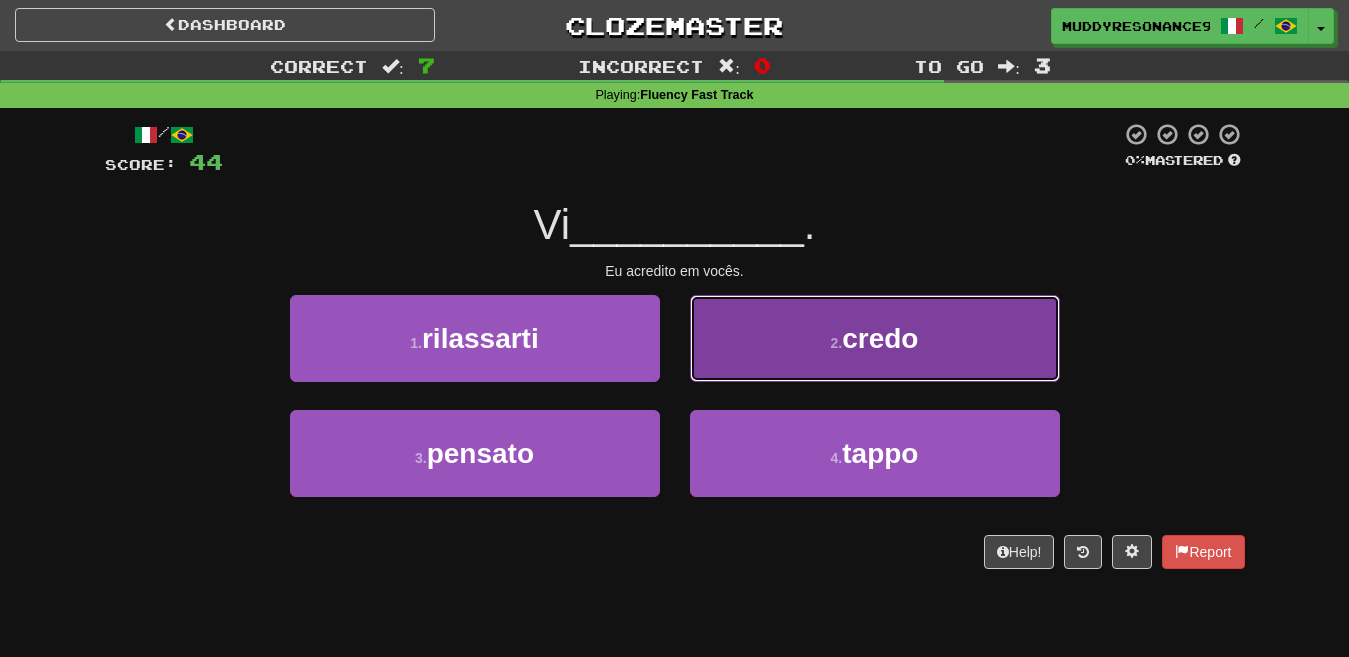 click on "credo" at bounding box center (880, 338) 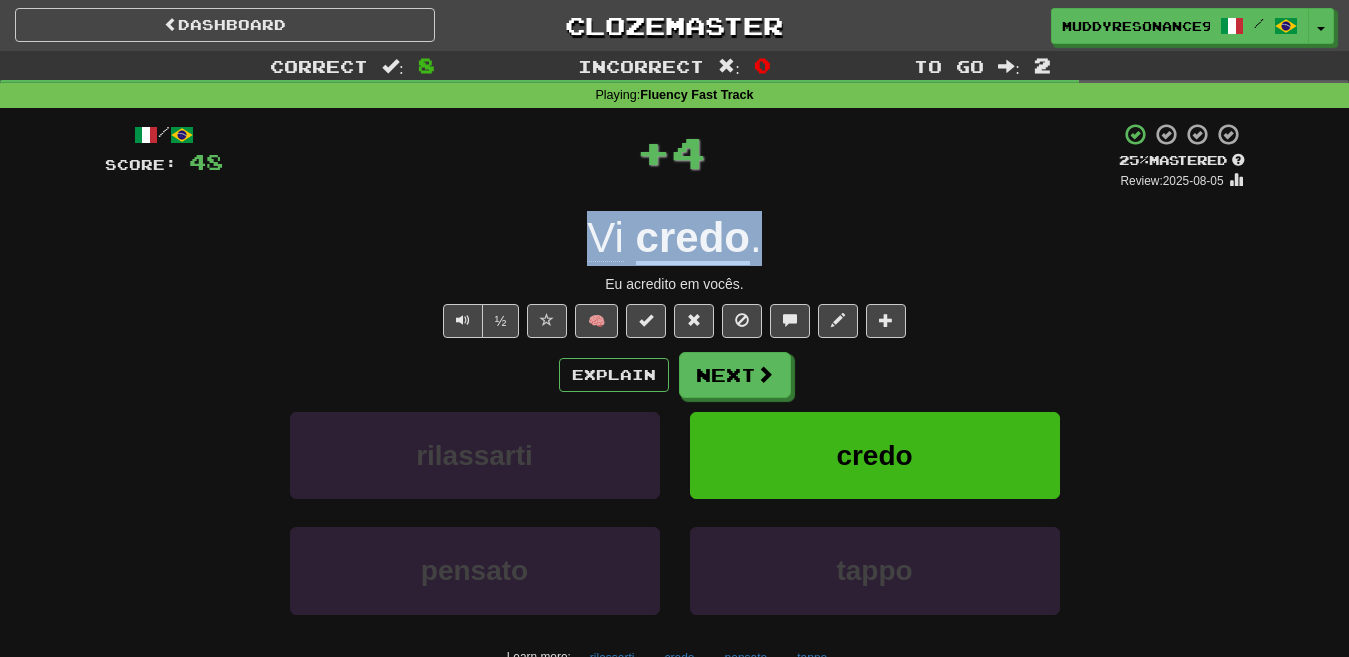 drag, startPoint x: 575, startPoint y: 239, endPoint x: 756, endPoint y: 249, distance: 181.27603 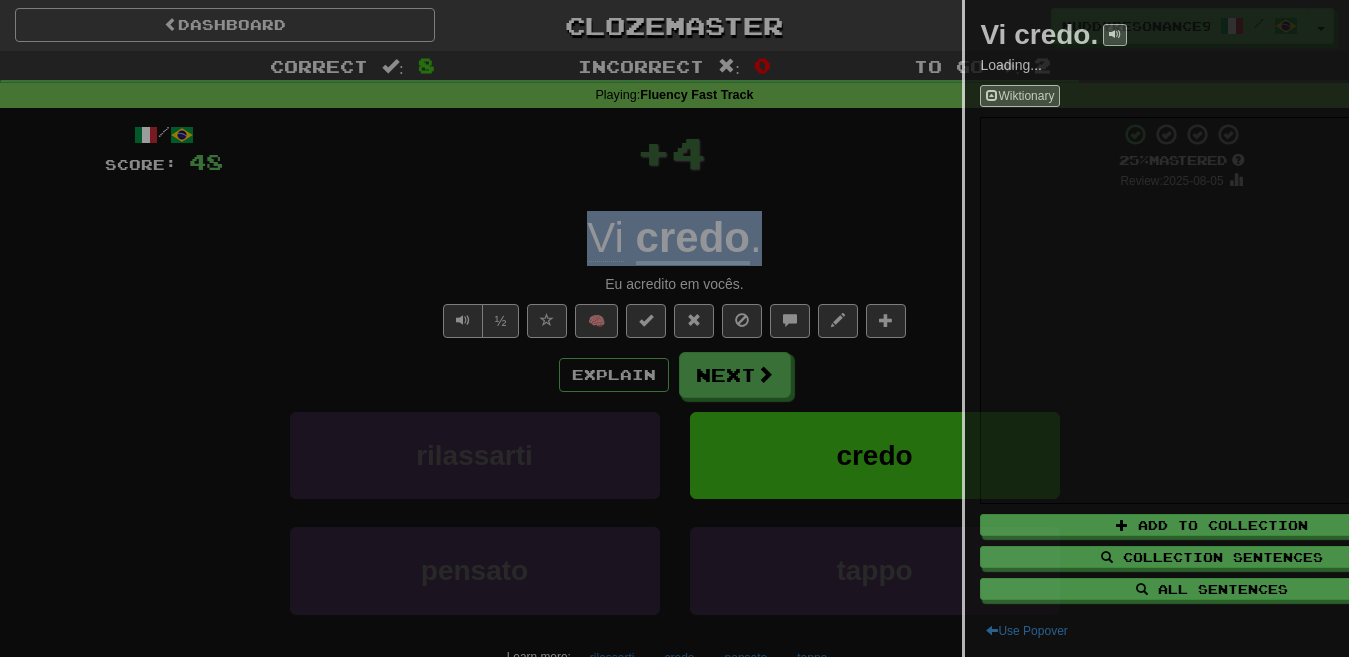 click at bounding box center (674, 328) 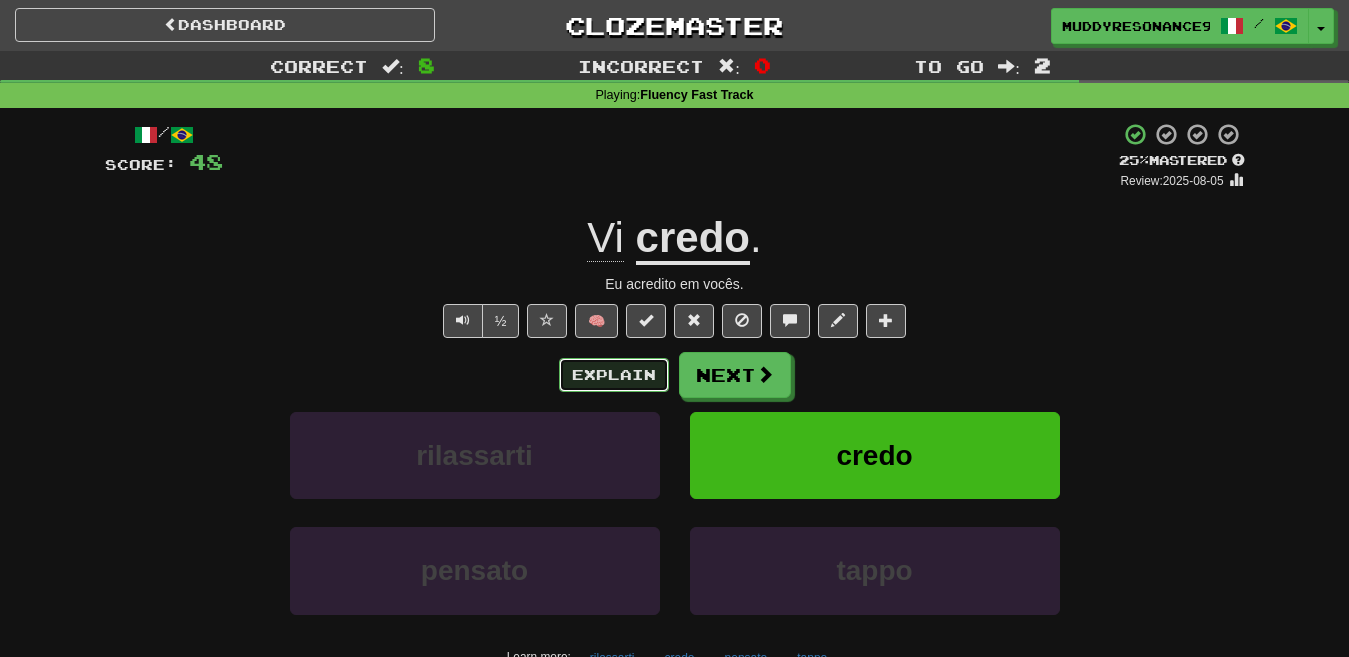 click on "Explain" at bounding box center (614, 375) 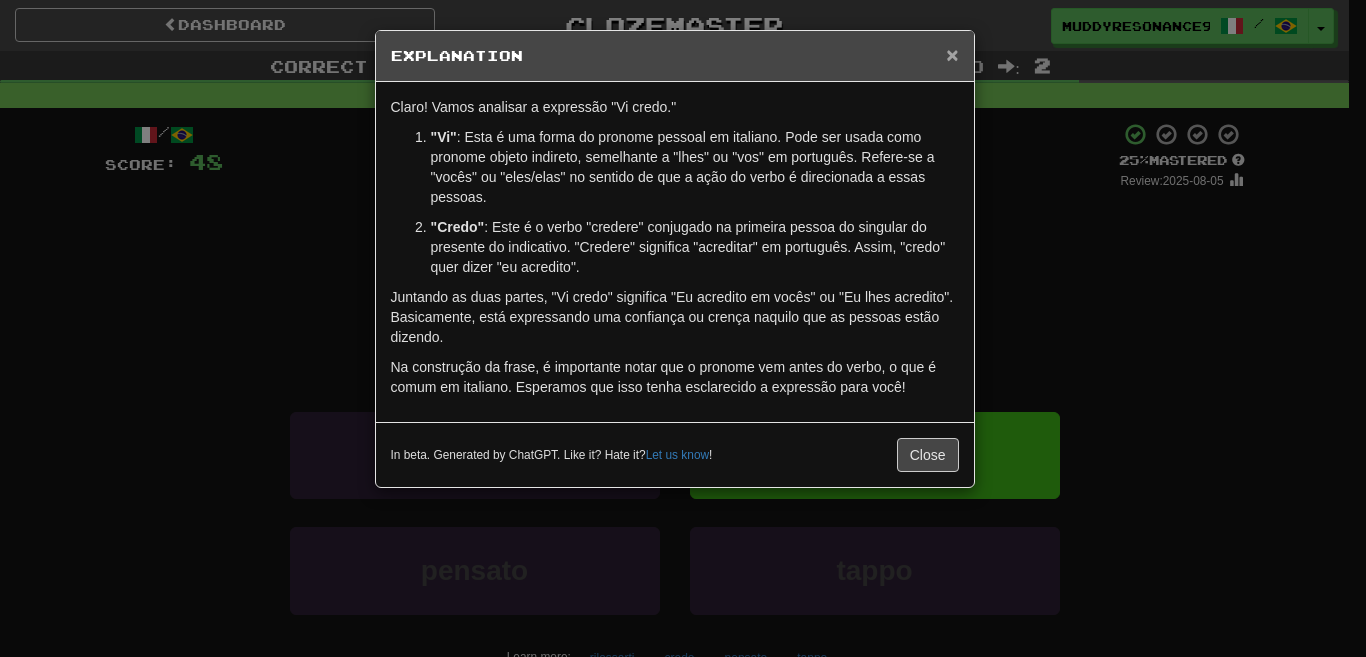 click on "×" at bounding box center [952, 54] 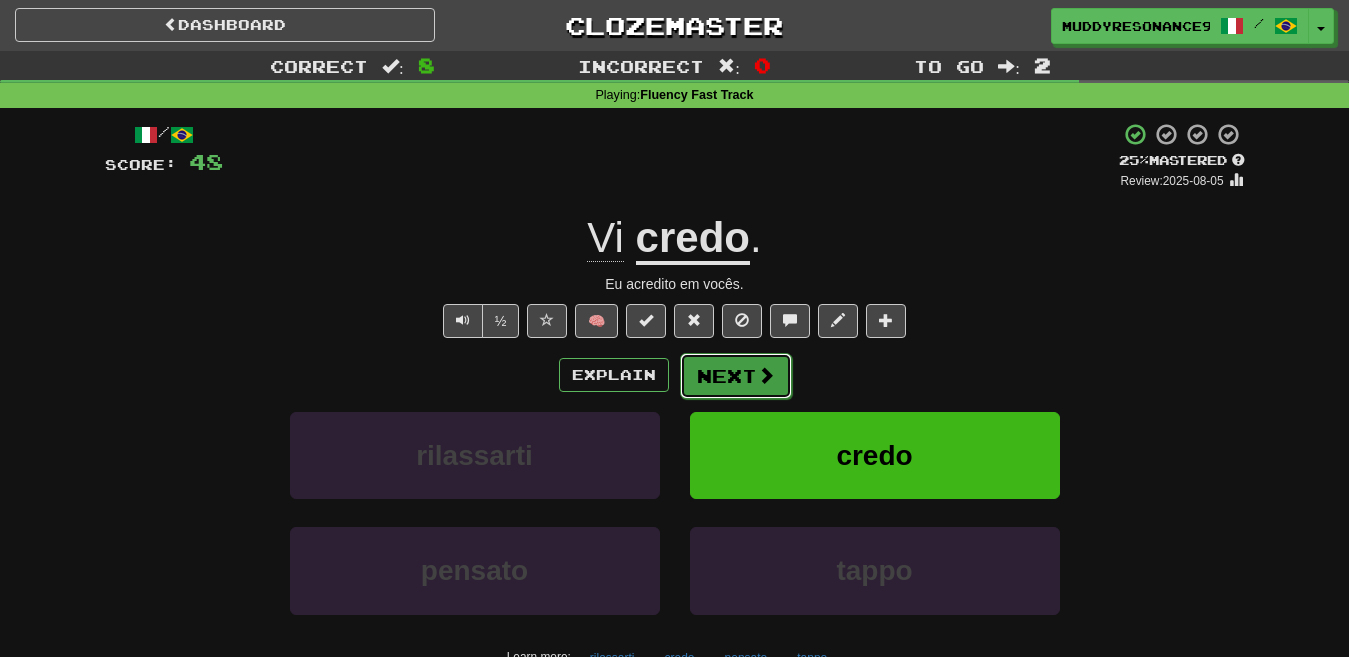 click at bounding box center (766, 375) 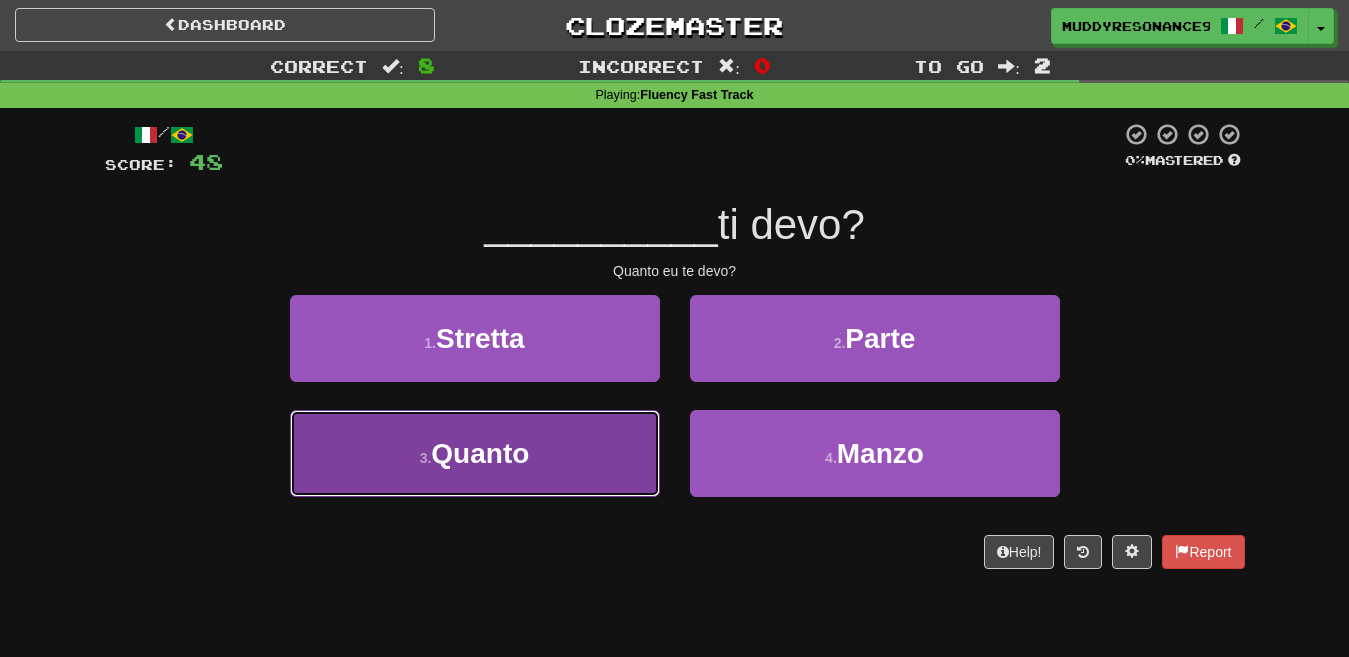 click on "3 .  Quanto" at bounding box center (475, 453) 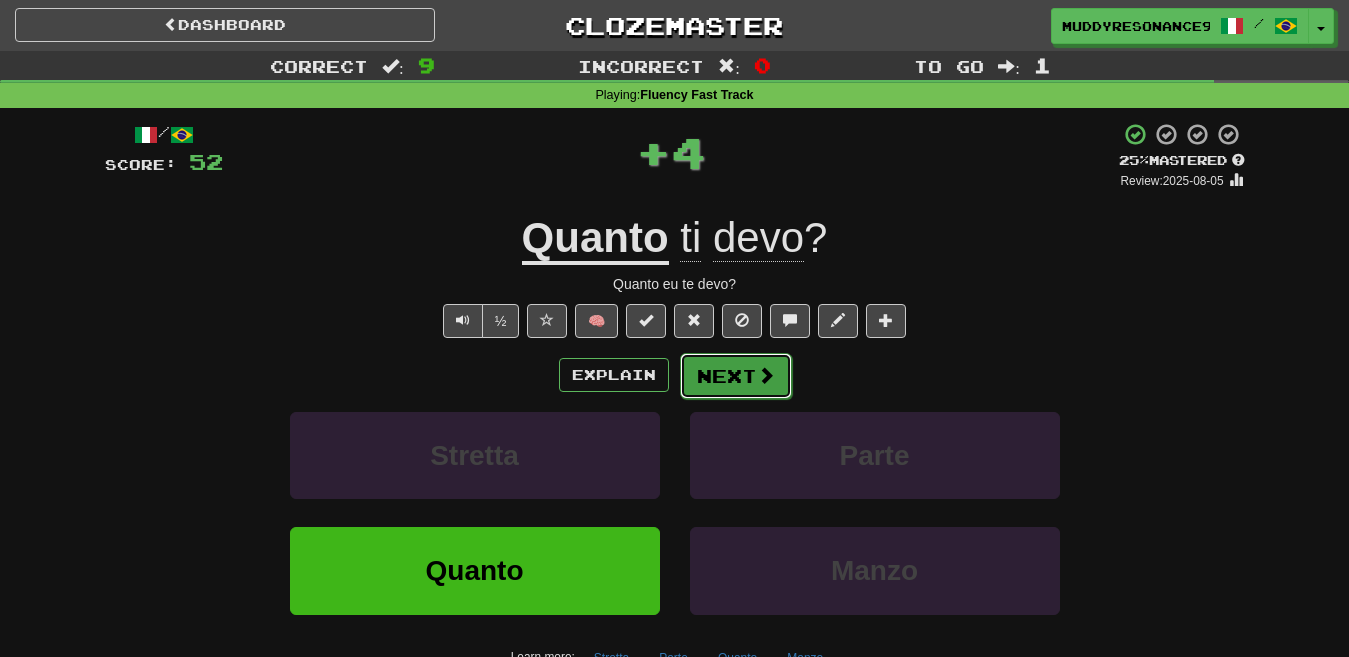 click on "Next" at bounding box center (736, 376) 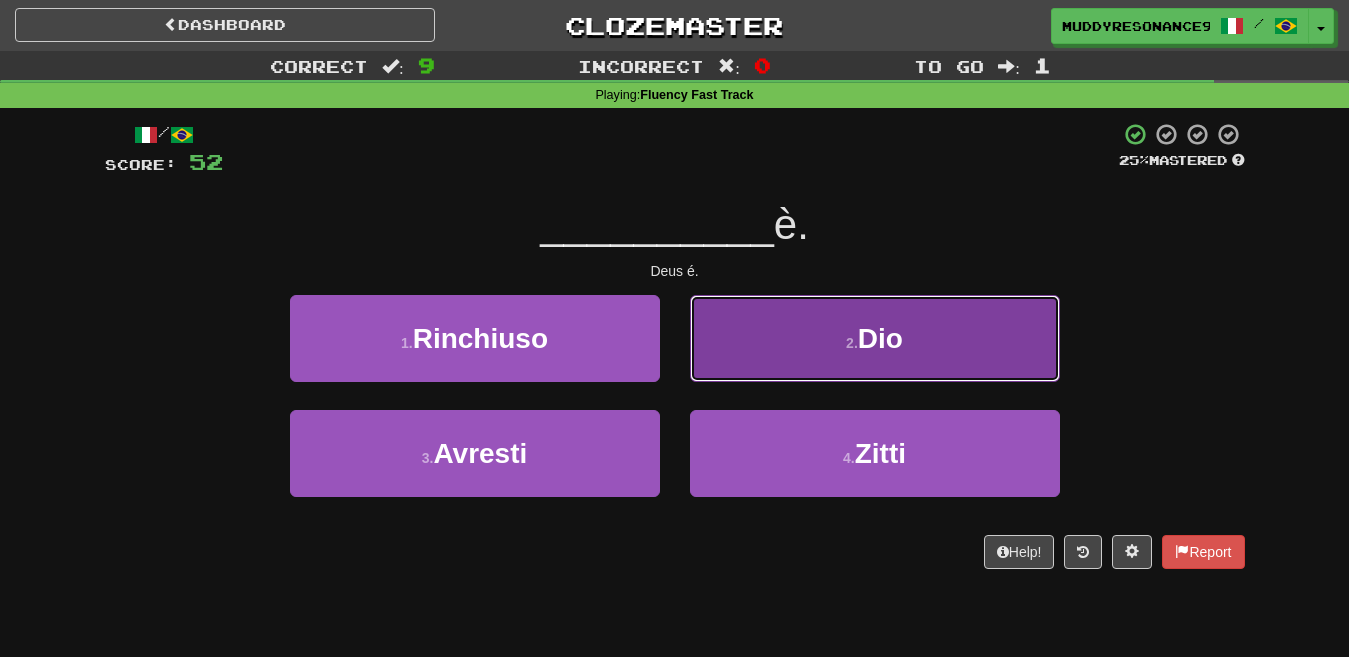 click on "2 .  Dio" at bounding box center (875, 338) 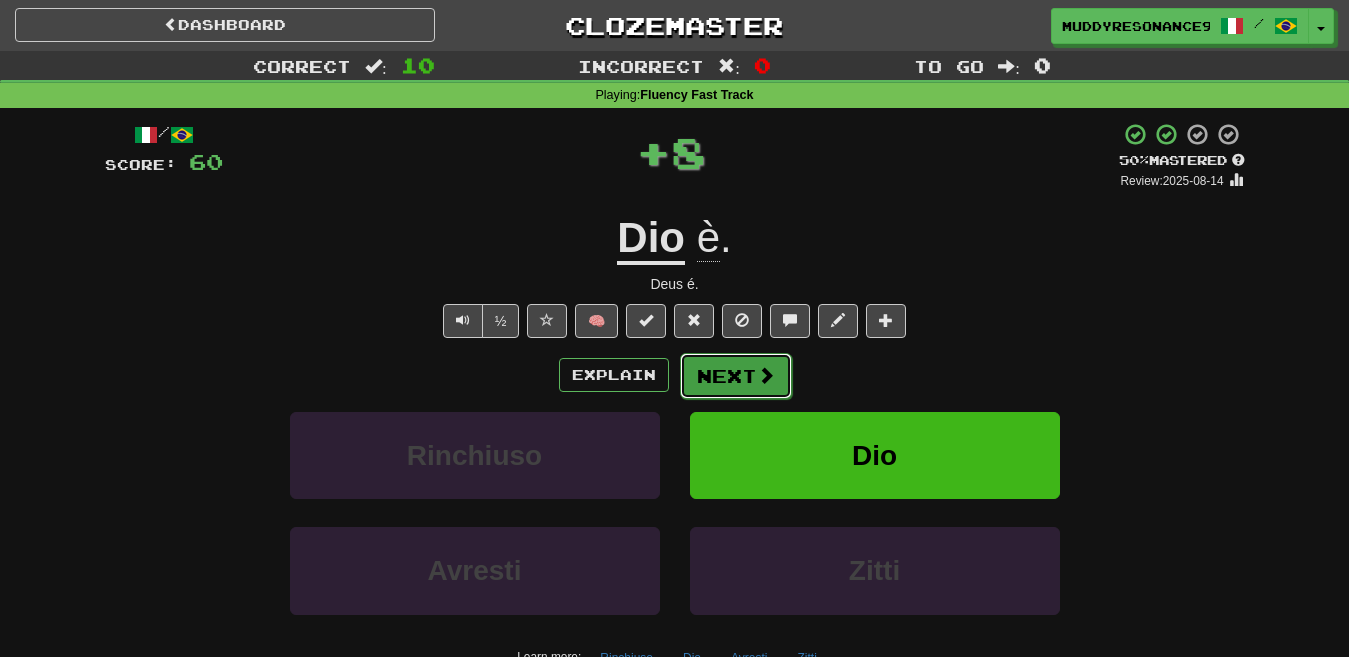click on "Next" at bounding box center [736, 376] 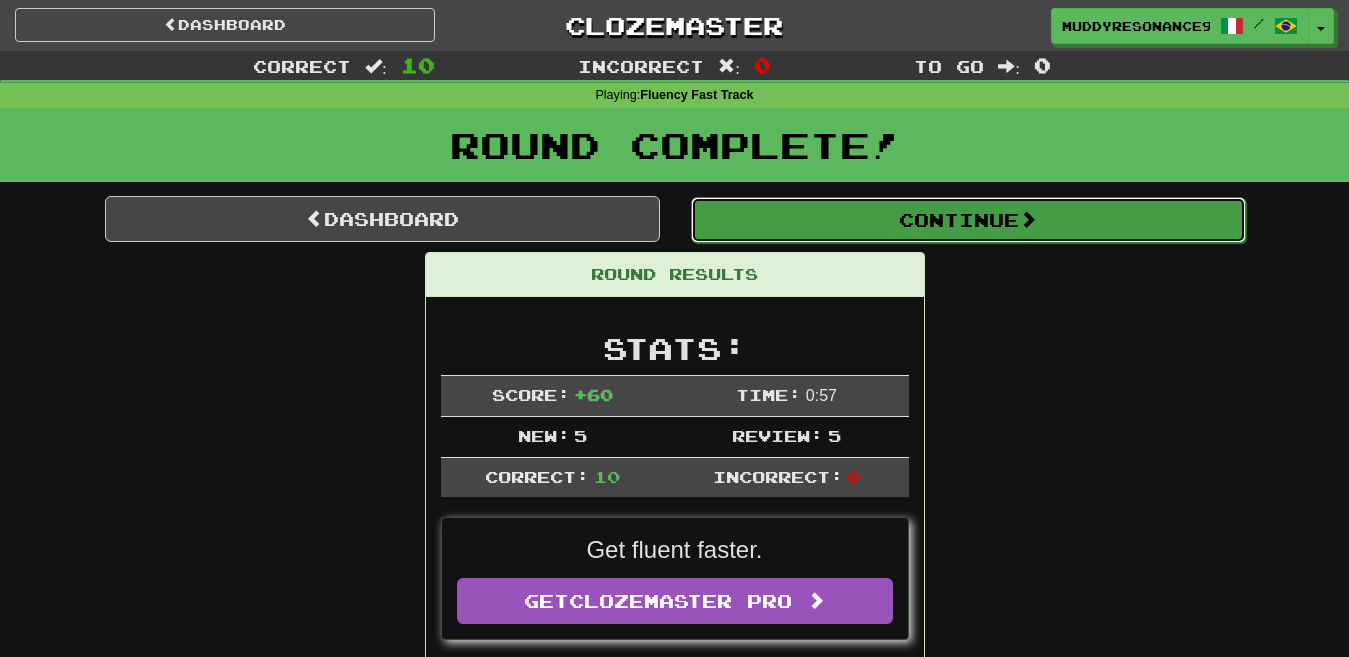 click on "Continue" at bounding box center [968, 220] 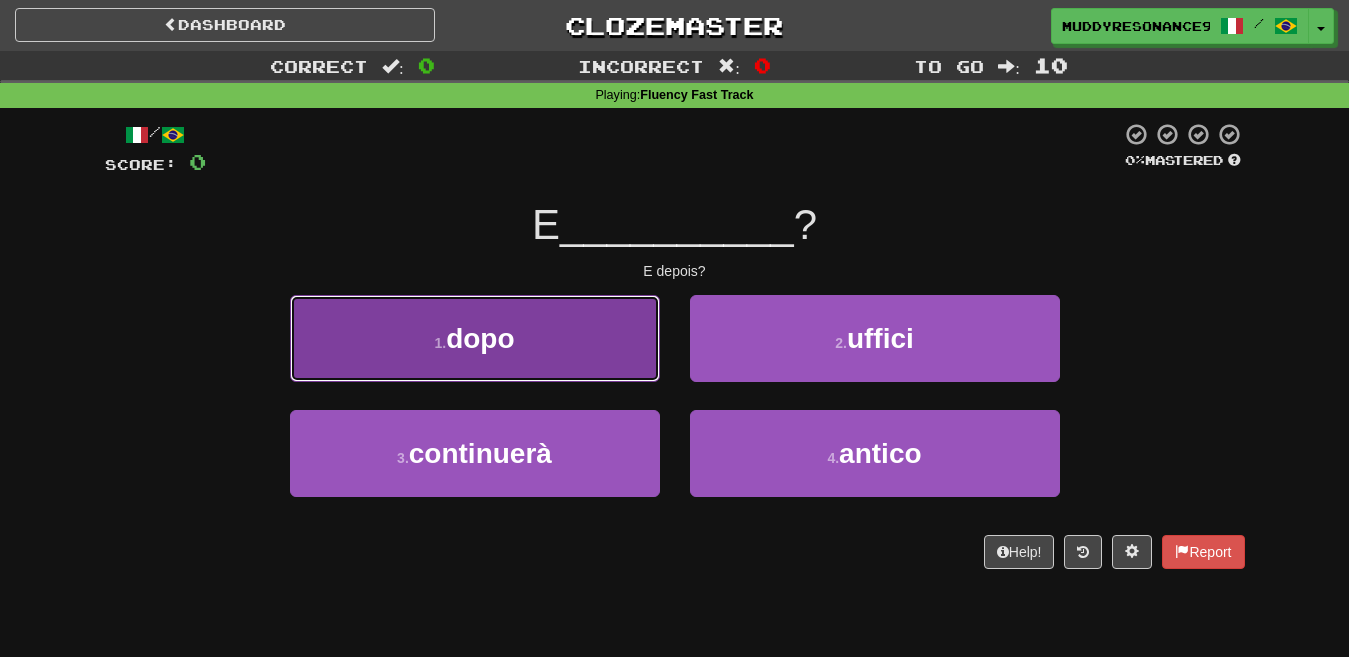 click on "1 .  dopo" at bounding box center [475, 338] 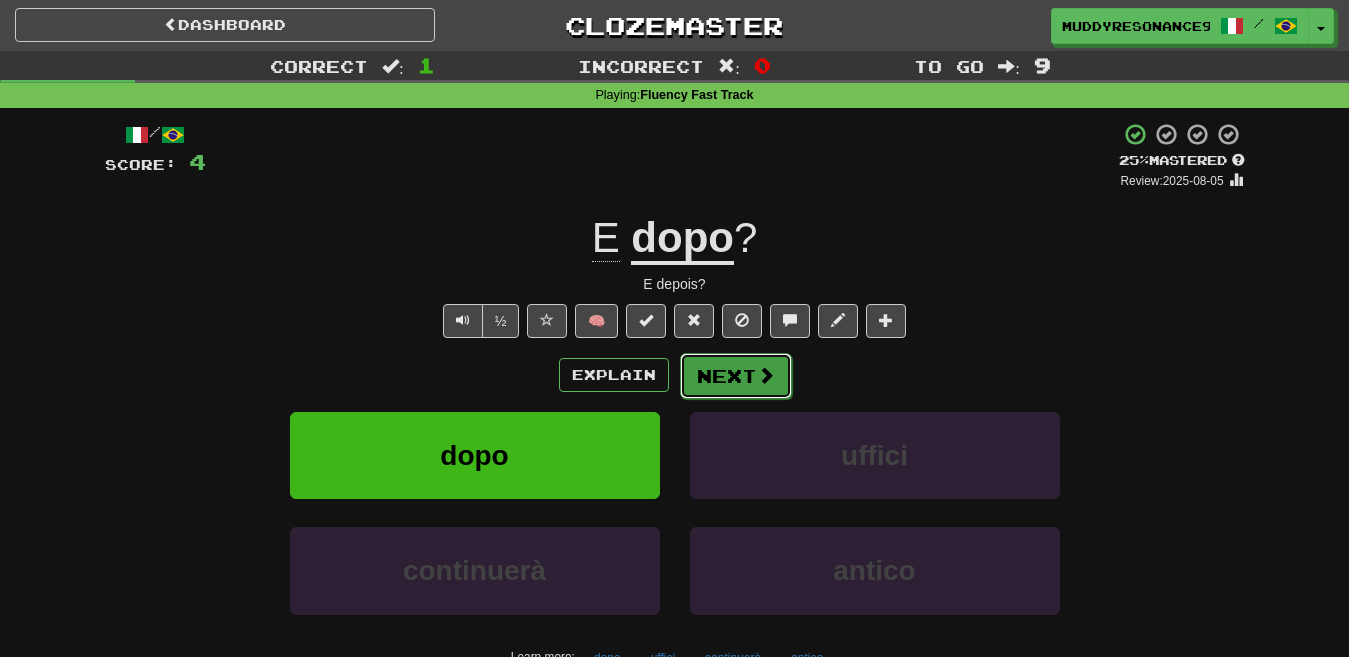 click on "Next" at bounding box center [736, 376] 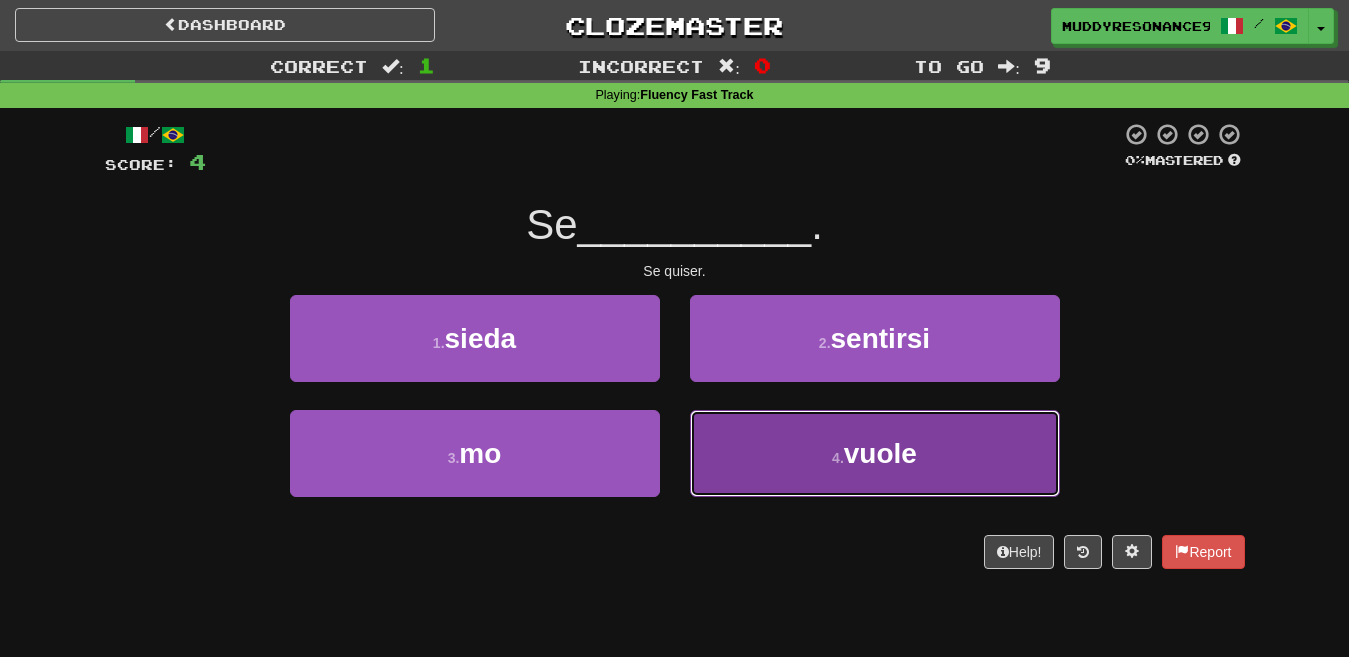 click on "vuole" at bounding box center [880, 453] 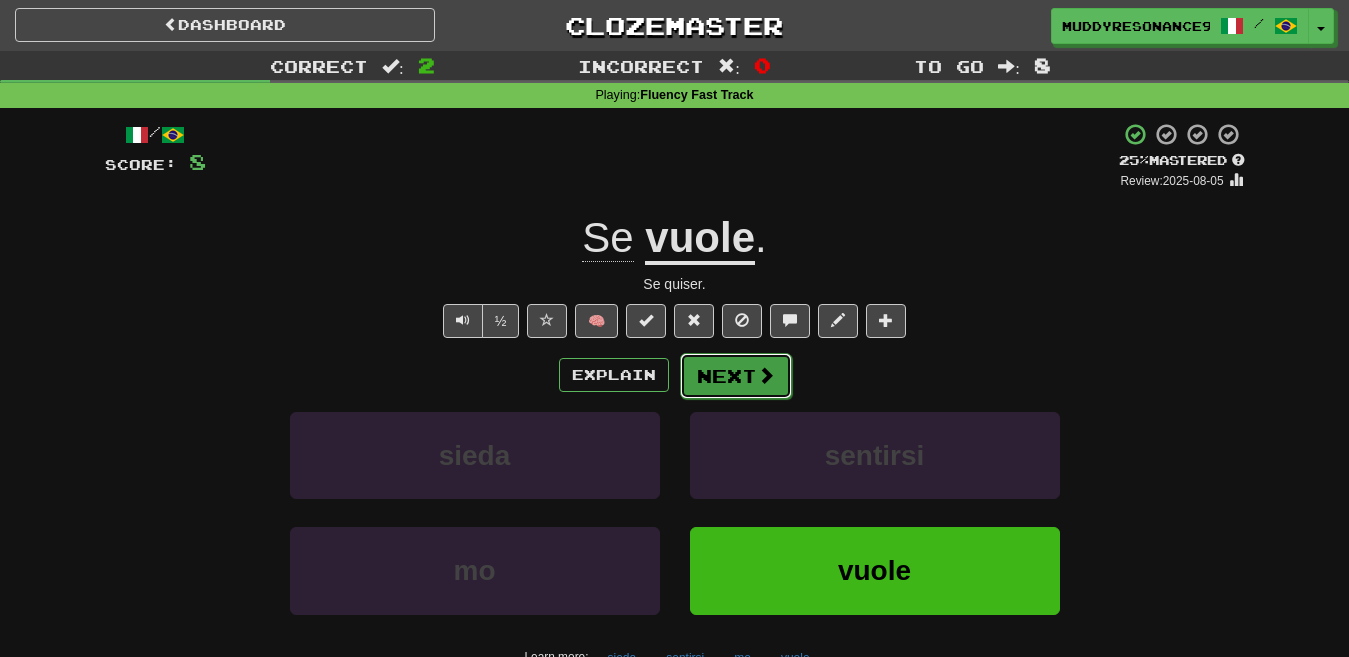 click on "Next" at bounding box center (736, 376) 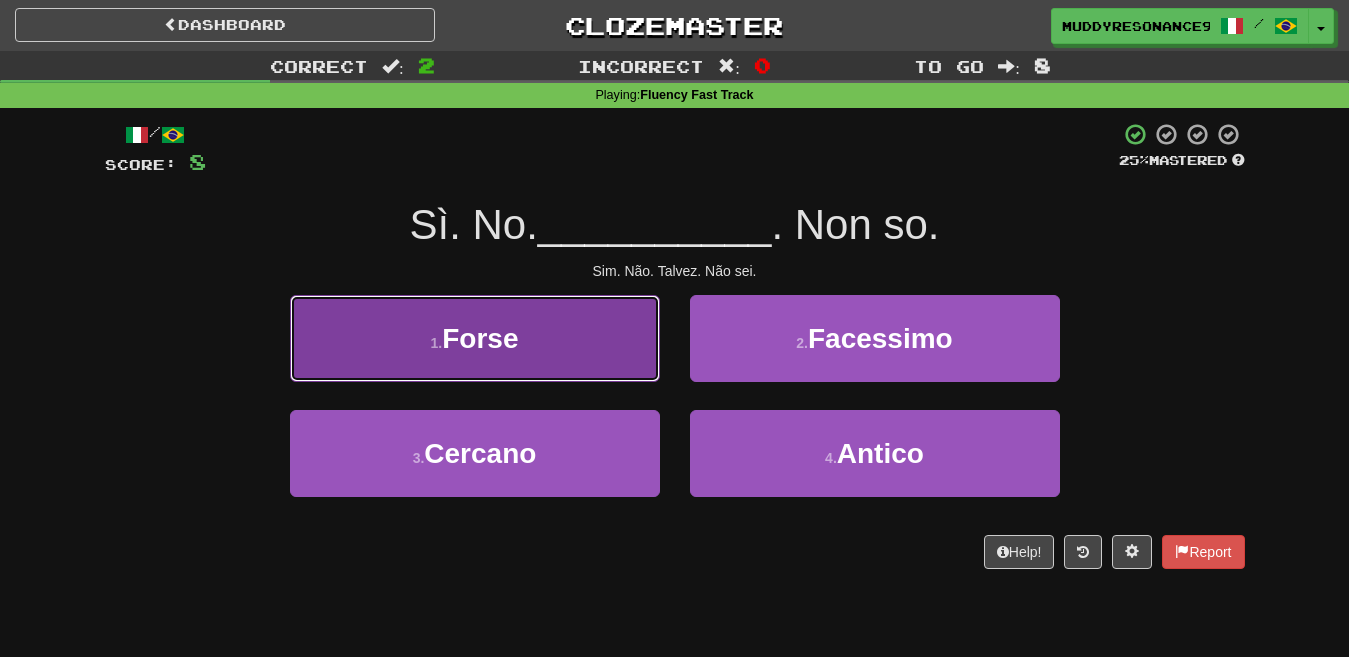 click on "1 .  Forse" at bounding box center (475, 338) 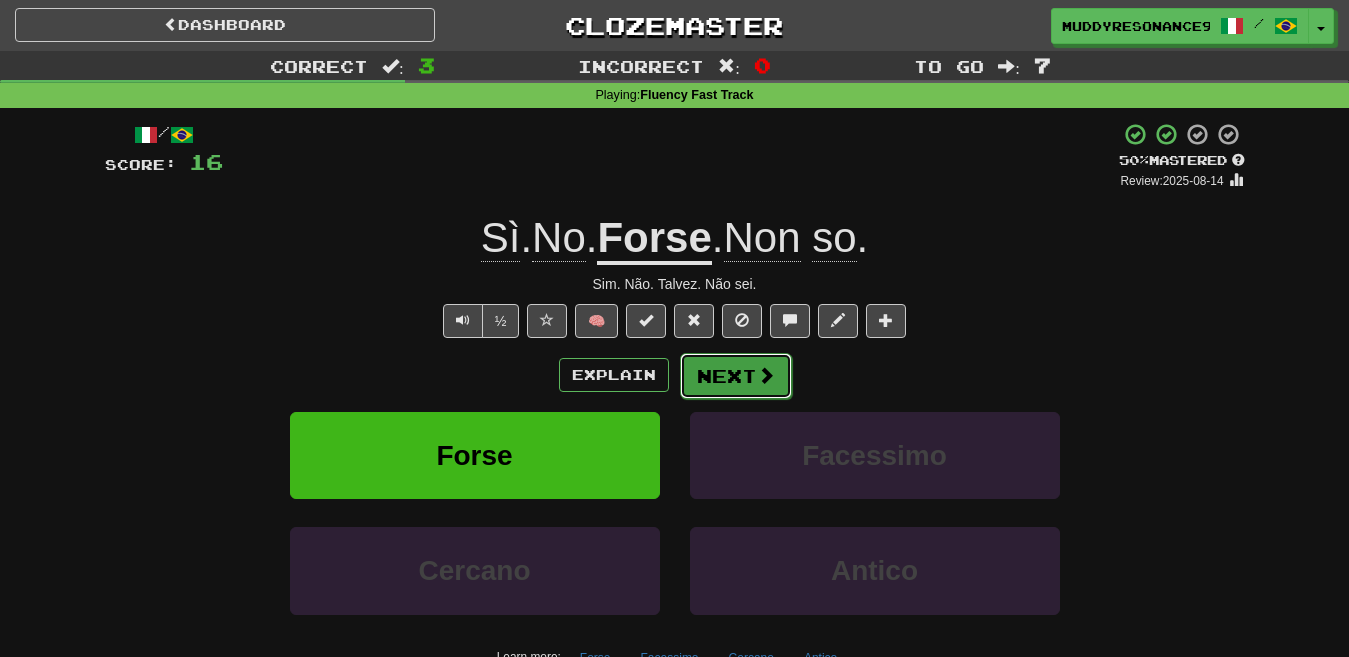 click on "Next" at bounding box center (736, 376) 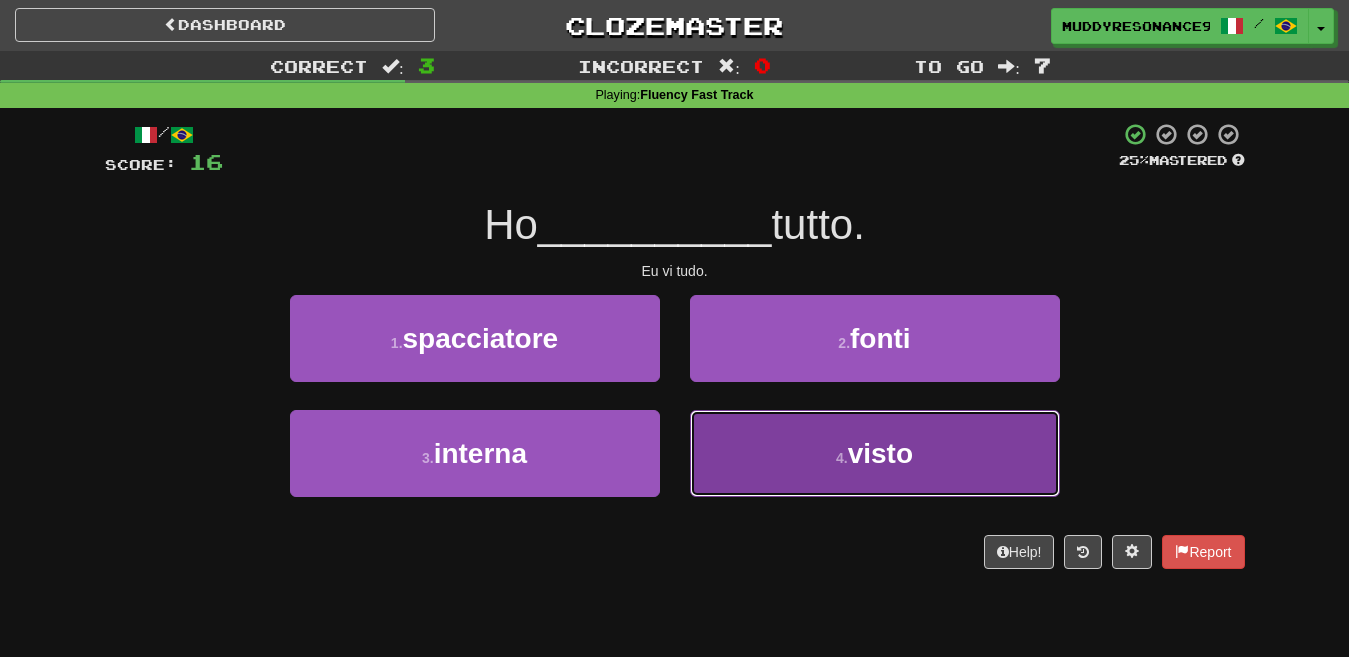 click on "visto" at bounding box center [880, 453] 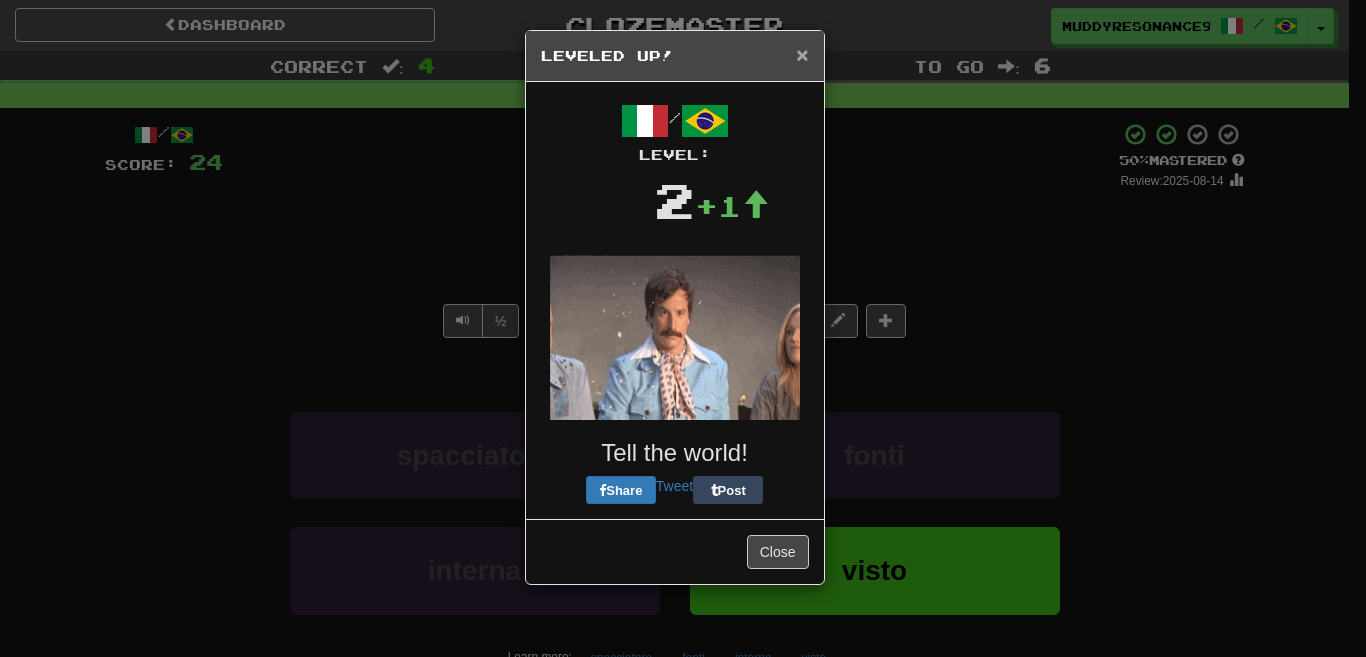 click on "×" at bounding box center (802, 54) 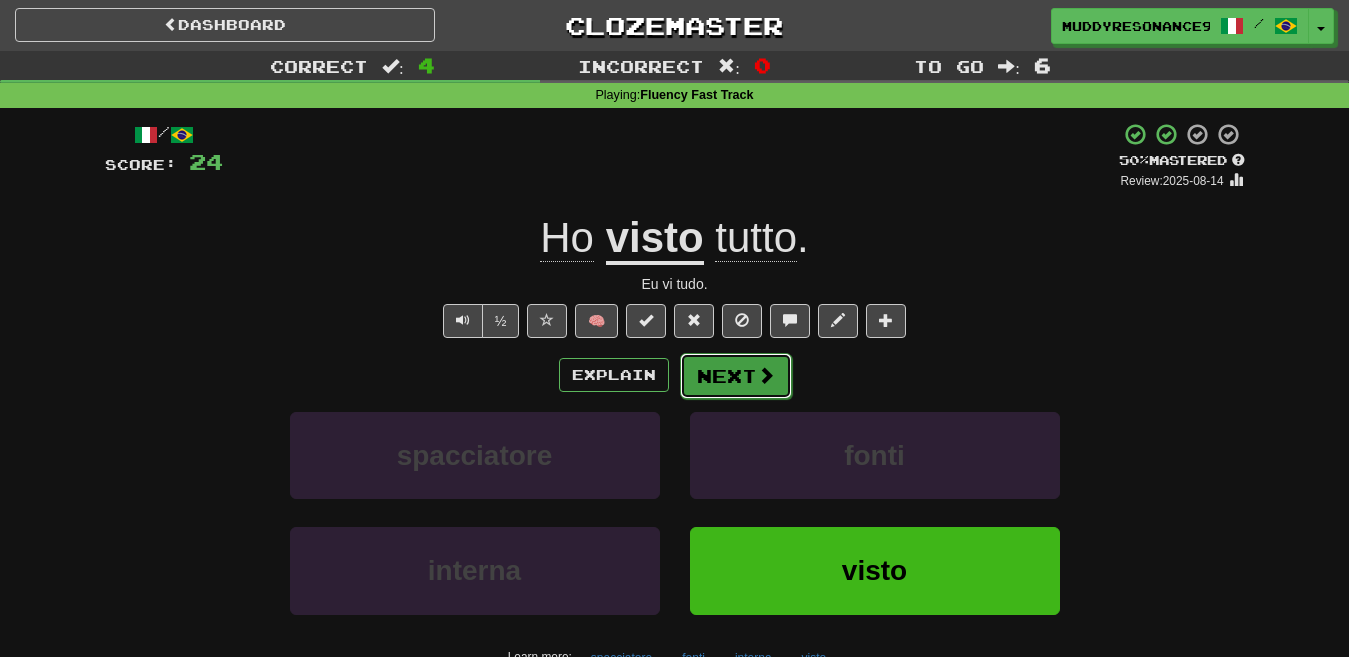 click on "Next" at bounding box center (736, 376) 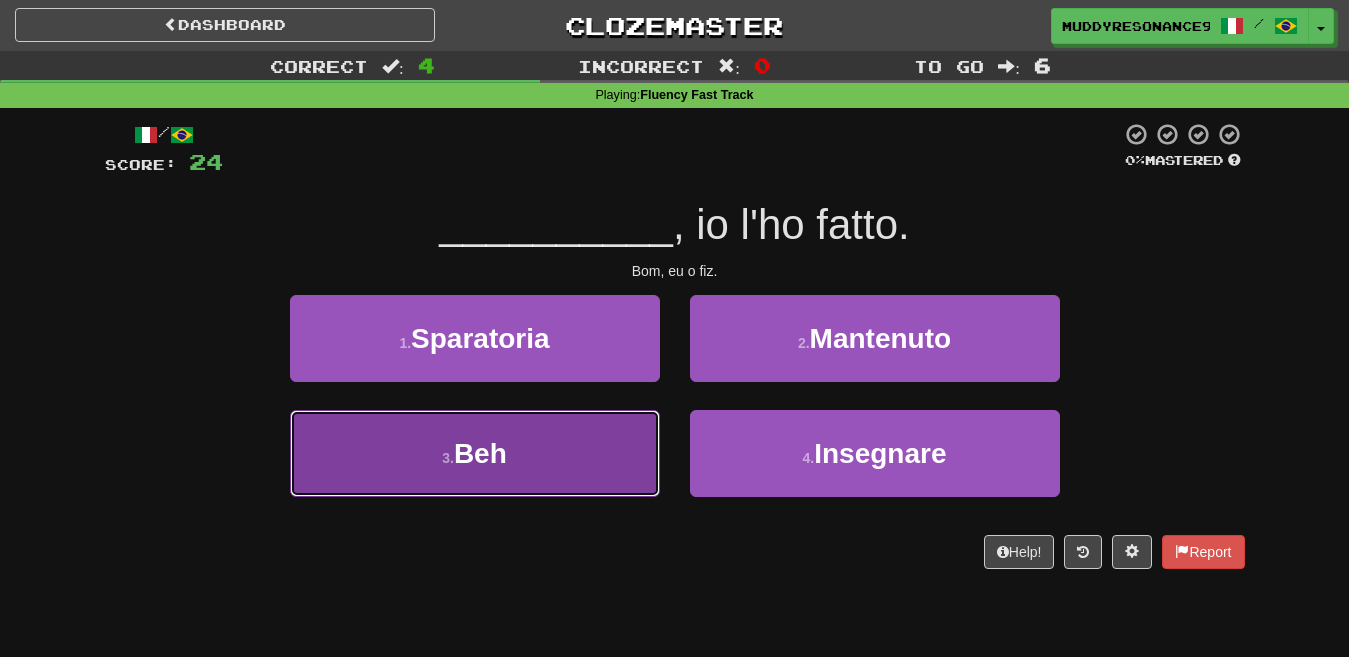 click on "3 .  Beh" at bounding box center [475, 453] 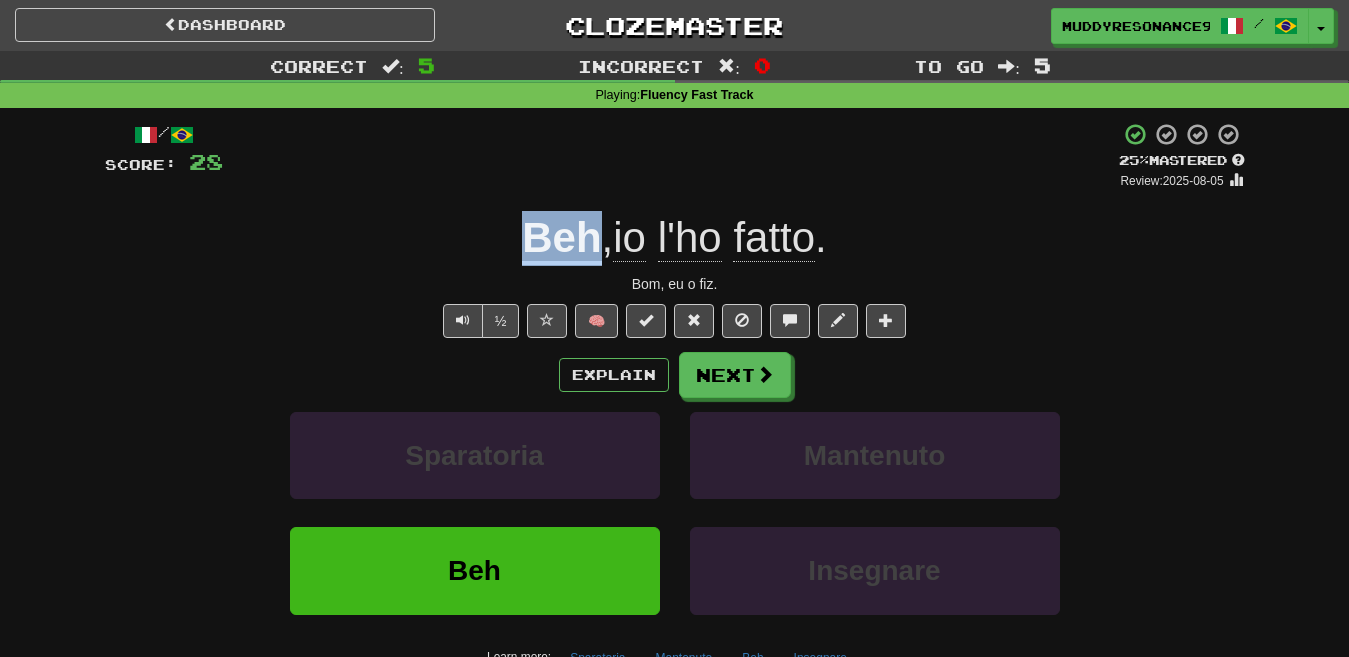 drag, startPoint x: 593, startPoint y: 246, endPoint x: 440, endPoint y: 261, distance: 153.73354 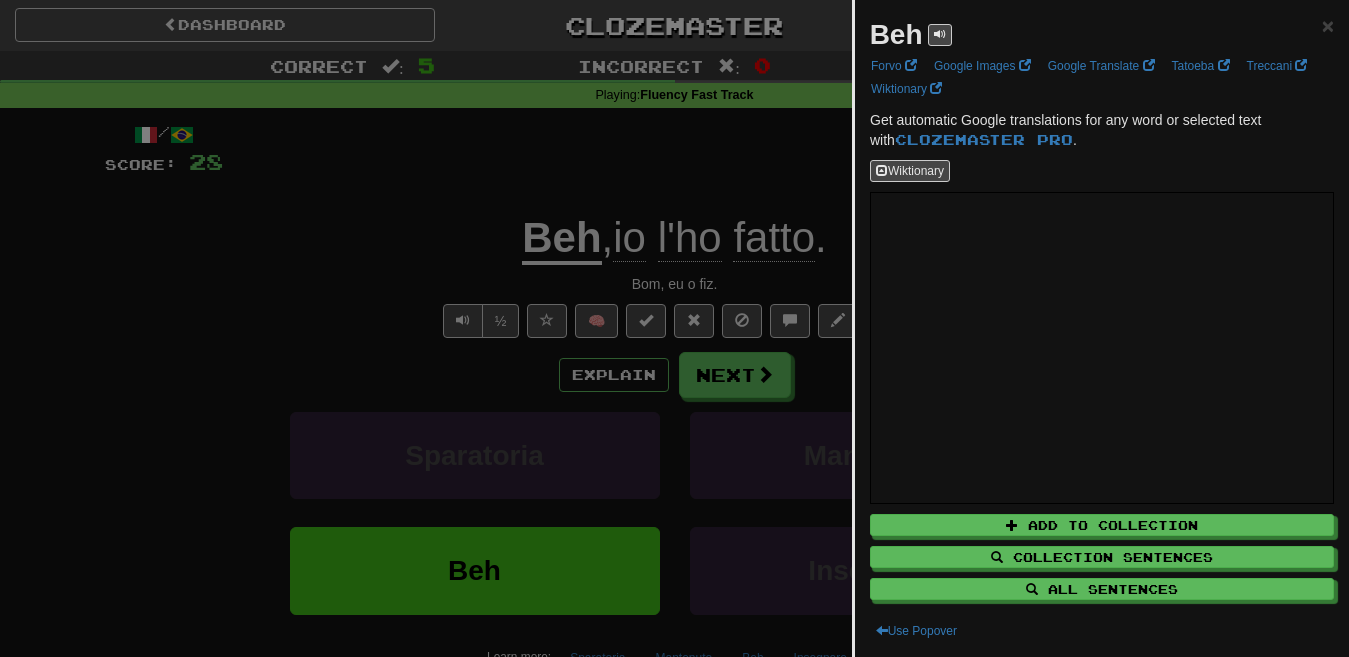 drag, startPoint x: 547, startPoint y: 234, endPoint x: 915, endPoint y: 37, distance: 417.41226 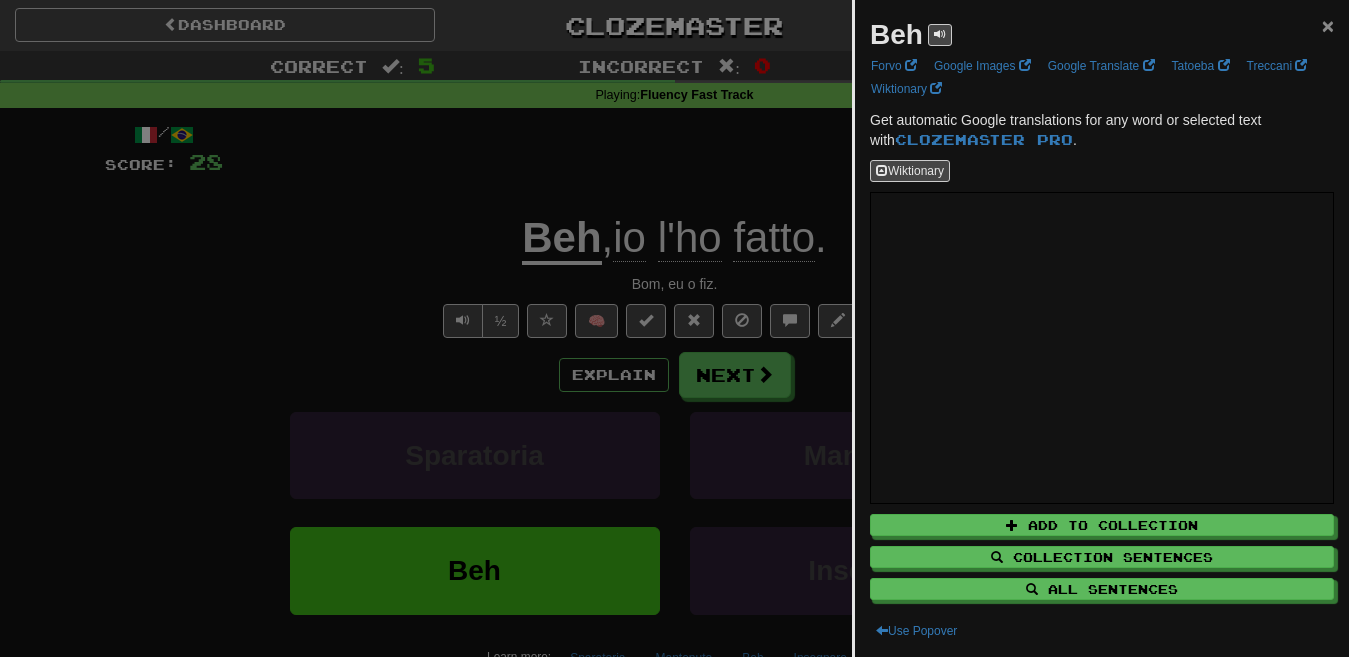 click on "×" at bounding box center (1328, 25) 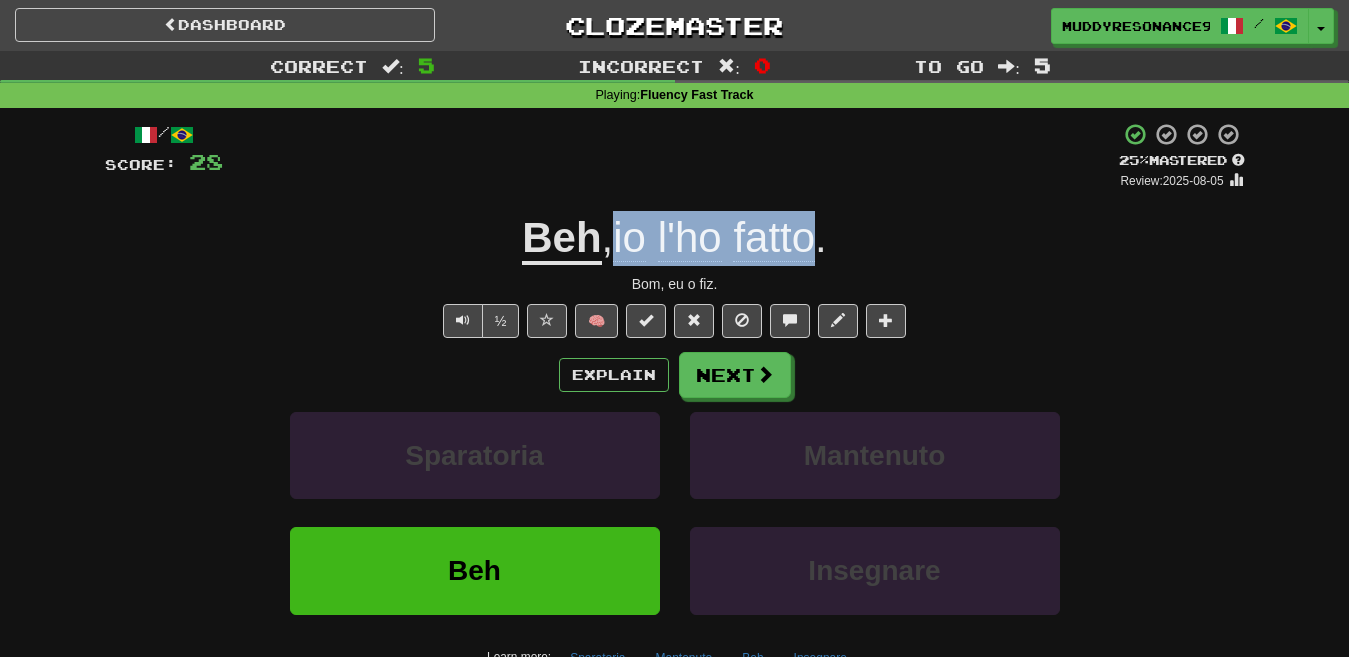 drag, startPoint x: 617, startPoint y: 253, endPoint x: 815, endPoint y: 229, distance: 199.44925 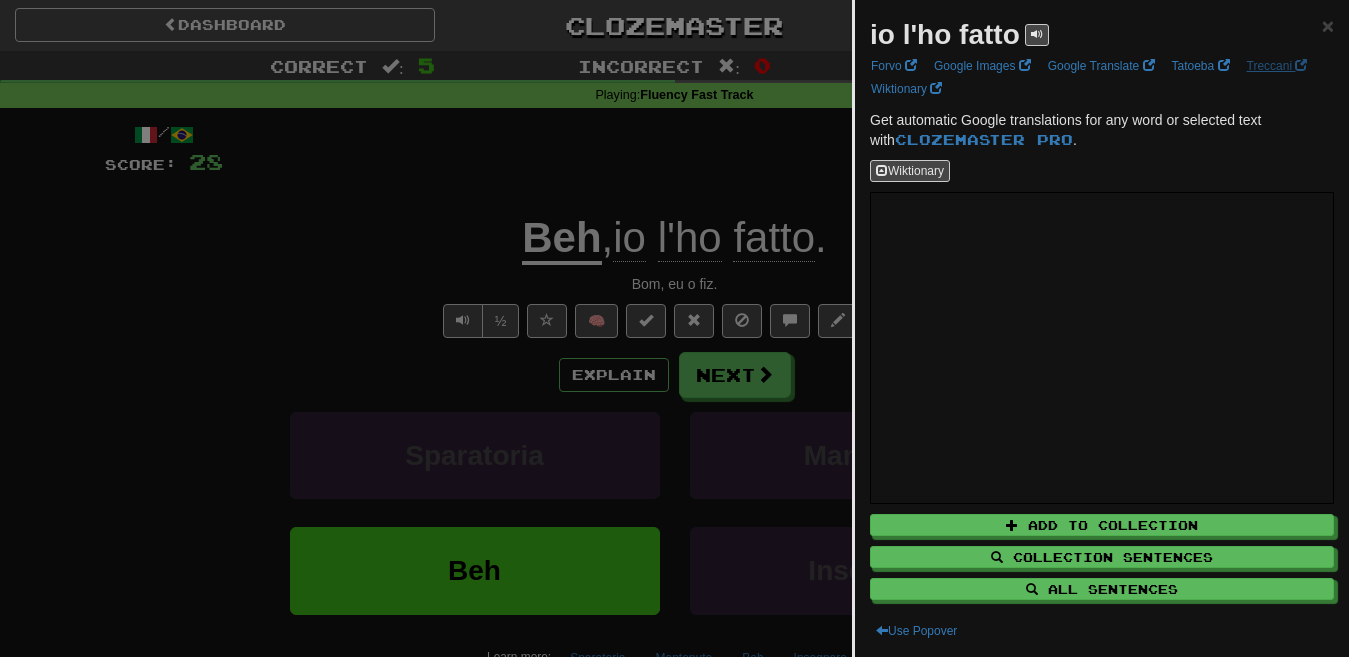 drag, startPoint x: 815, startPoint y: 229, endPoint x: 913, endPoint y: 79, distance: 179.17589 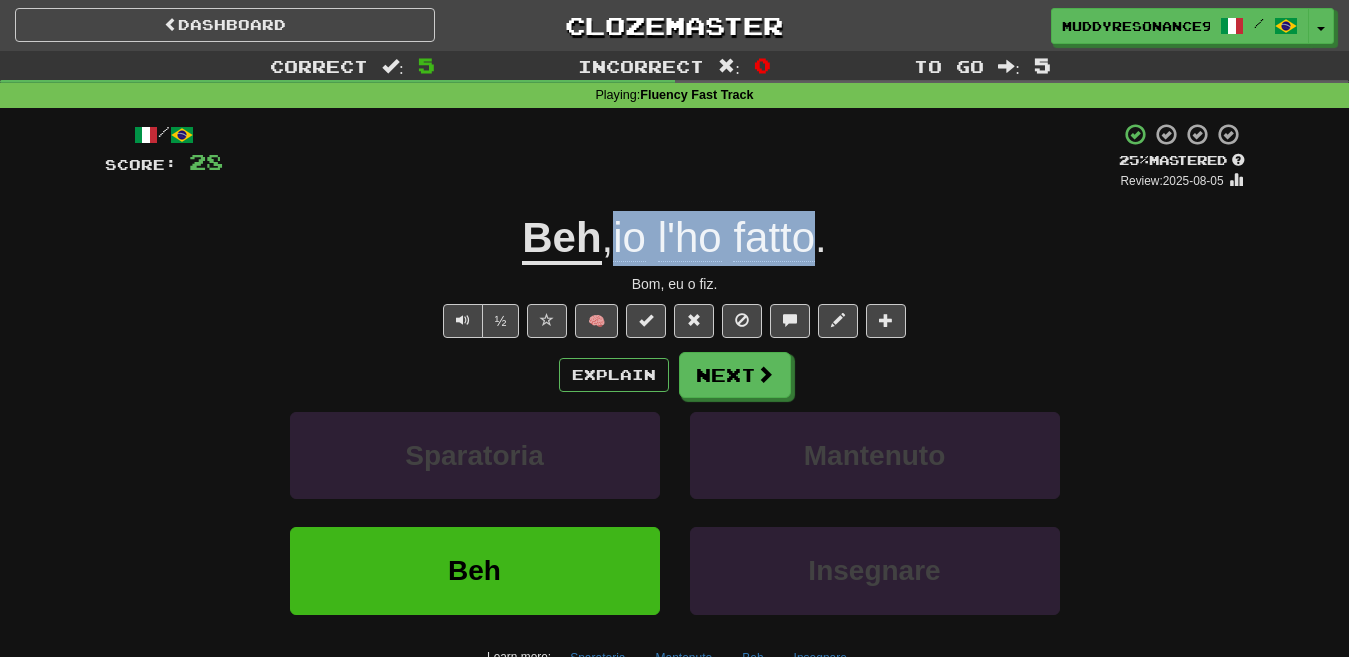 drag, startPoint x: 618, startPoint y: 246, endPoint x: 814, endPoint y: 246, distance: 196 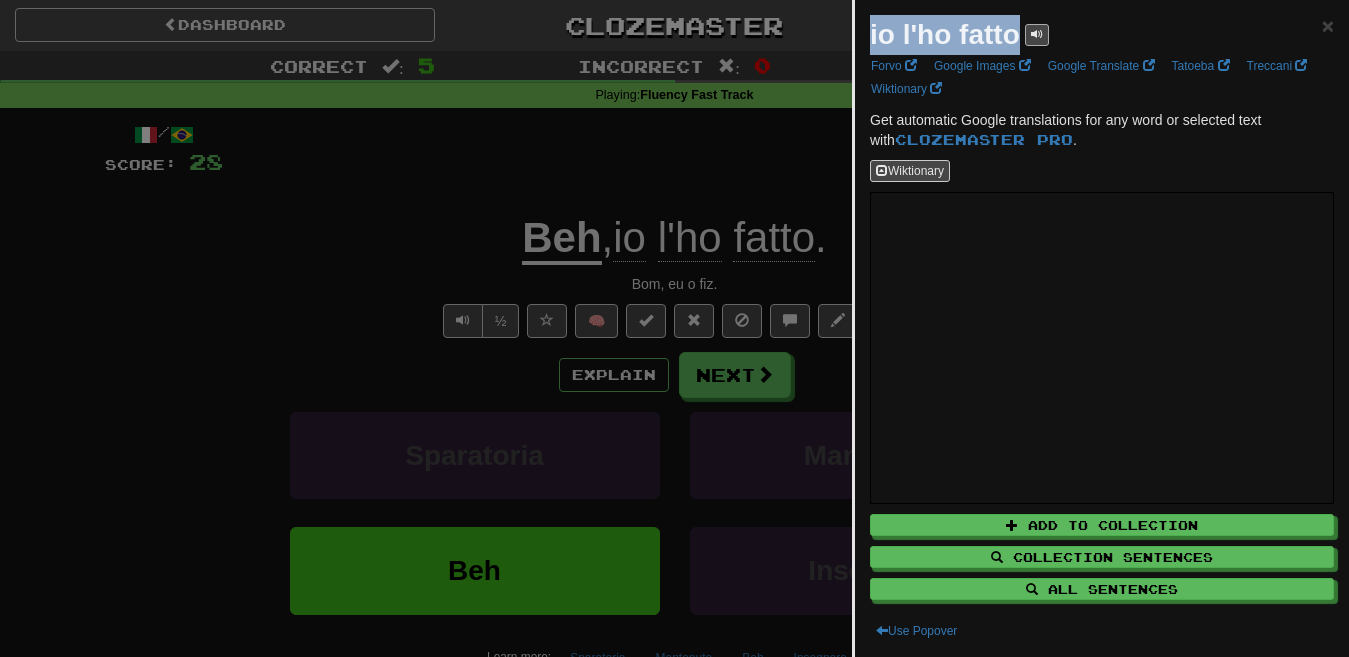 drag, startPoint x: 865, startPoint y: 39, endPoint x: 1025, endPoint y: 36, distance: 160.02812 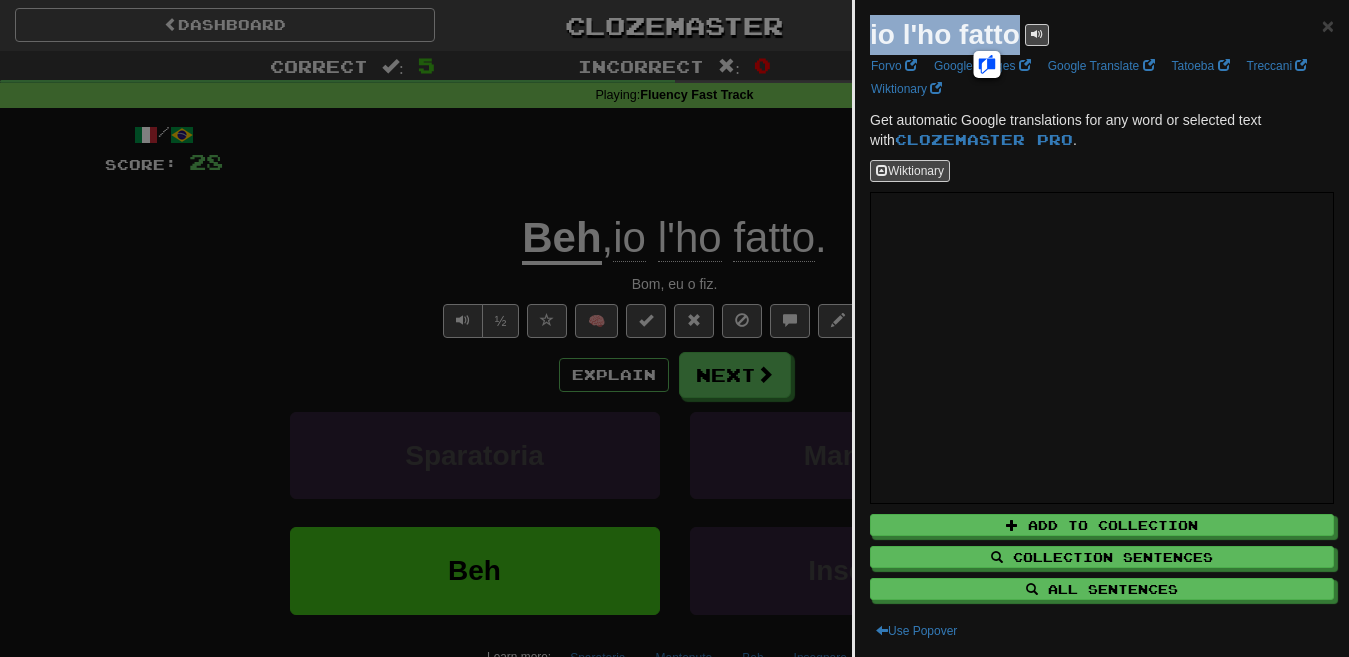 copy on "io l'ho fatto" 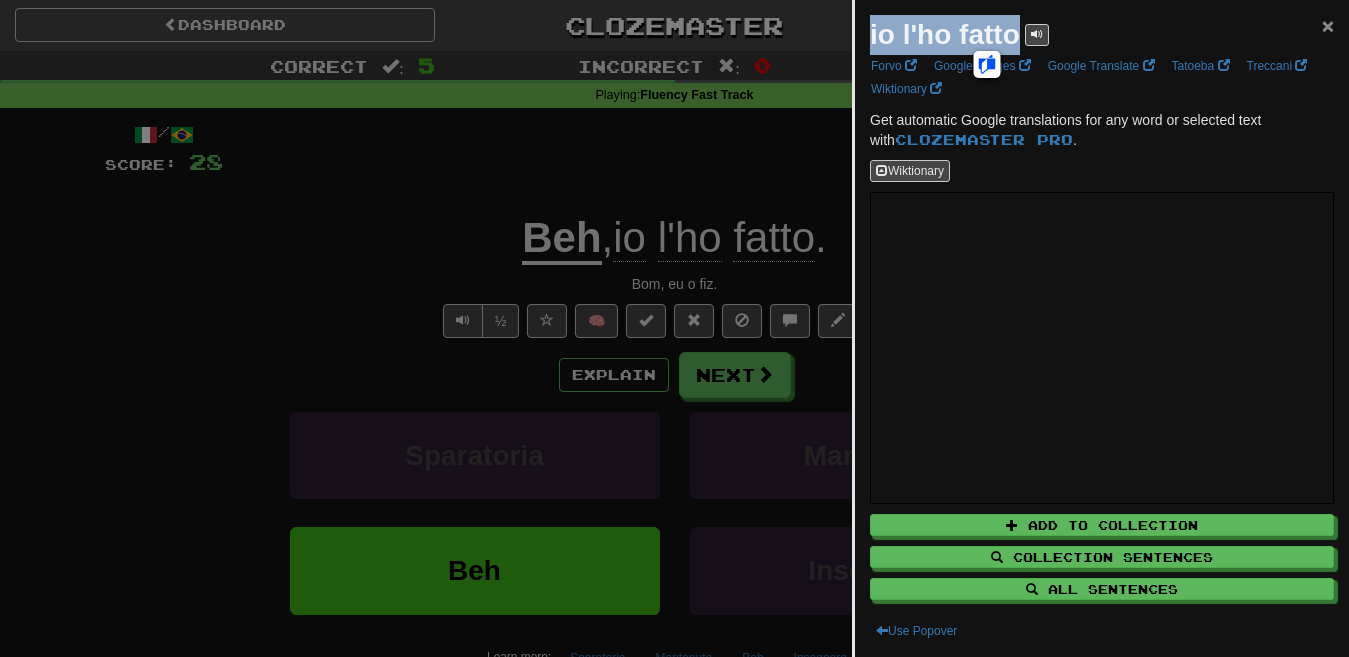 click on "×" at bounding box center (1328, 25) 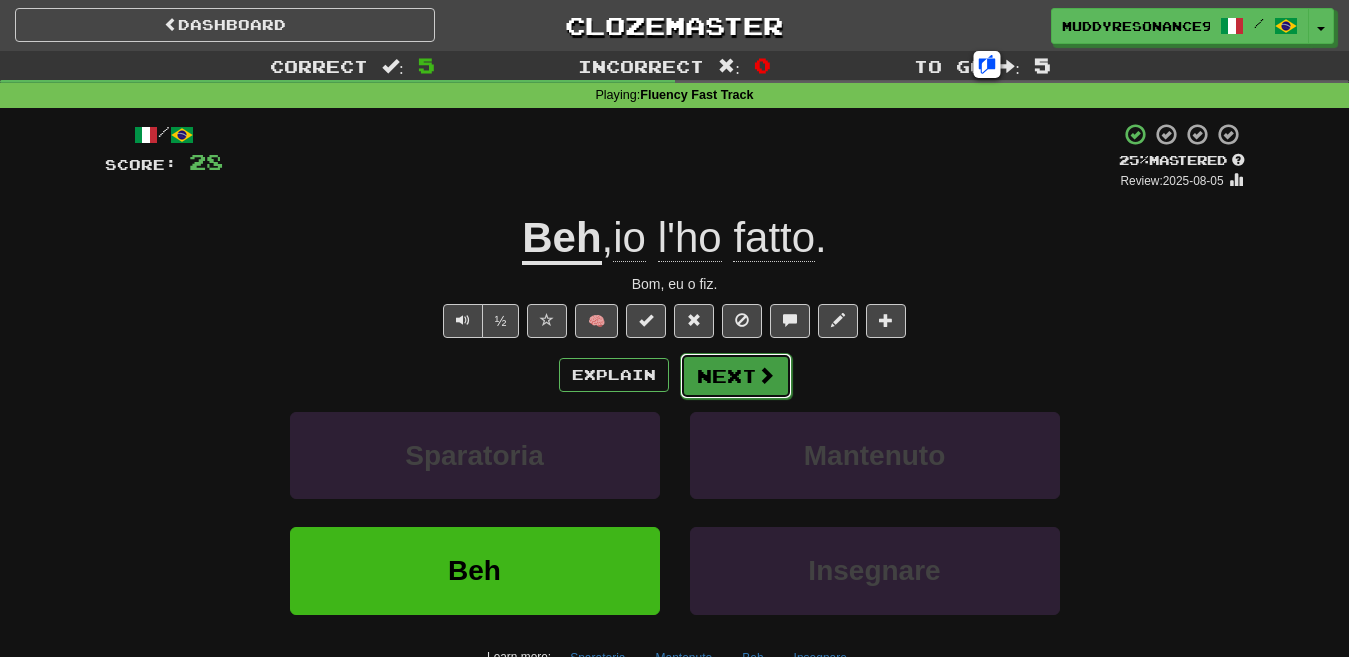 click on "Next" at bounding box center [736, 376] 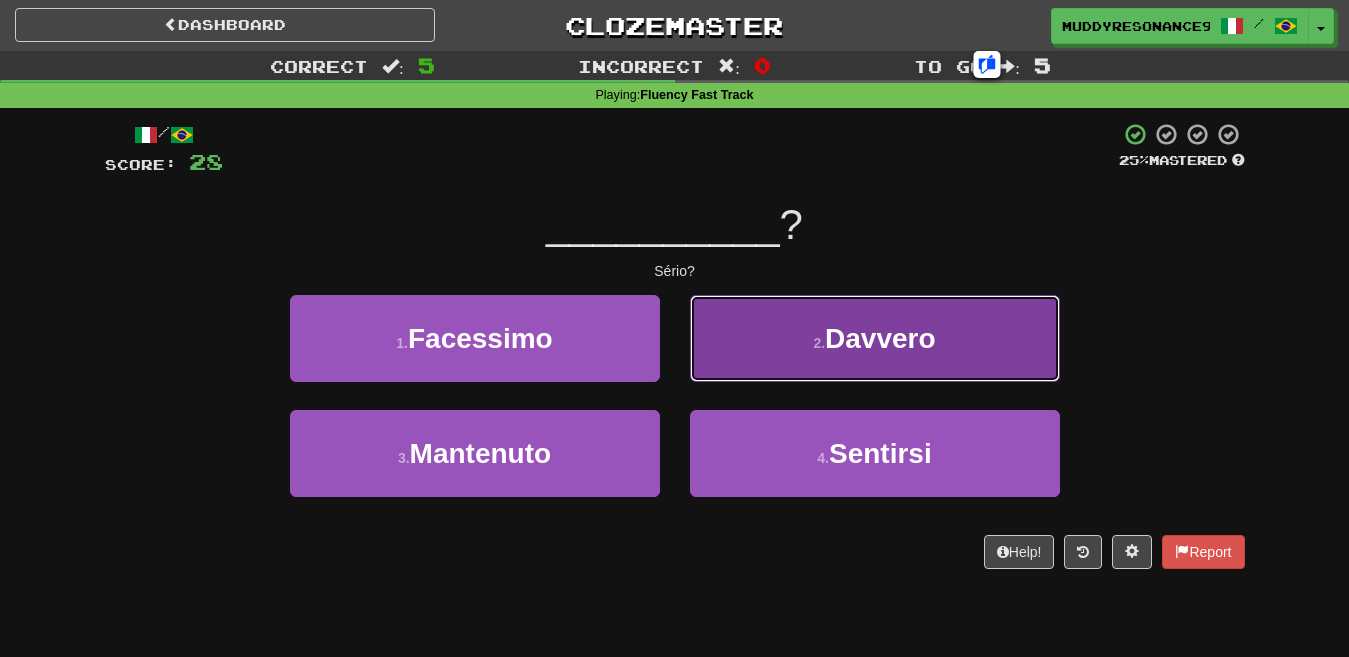 click on "2 .  Davvero" at bounding box center (875, 338) 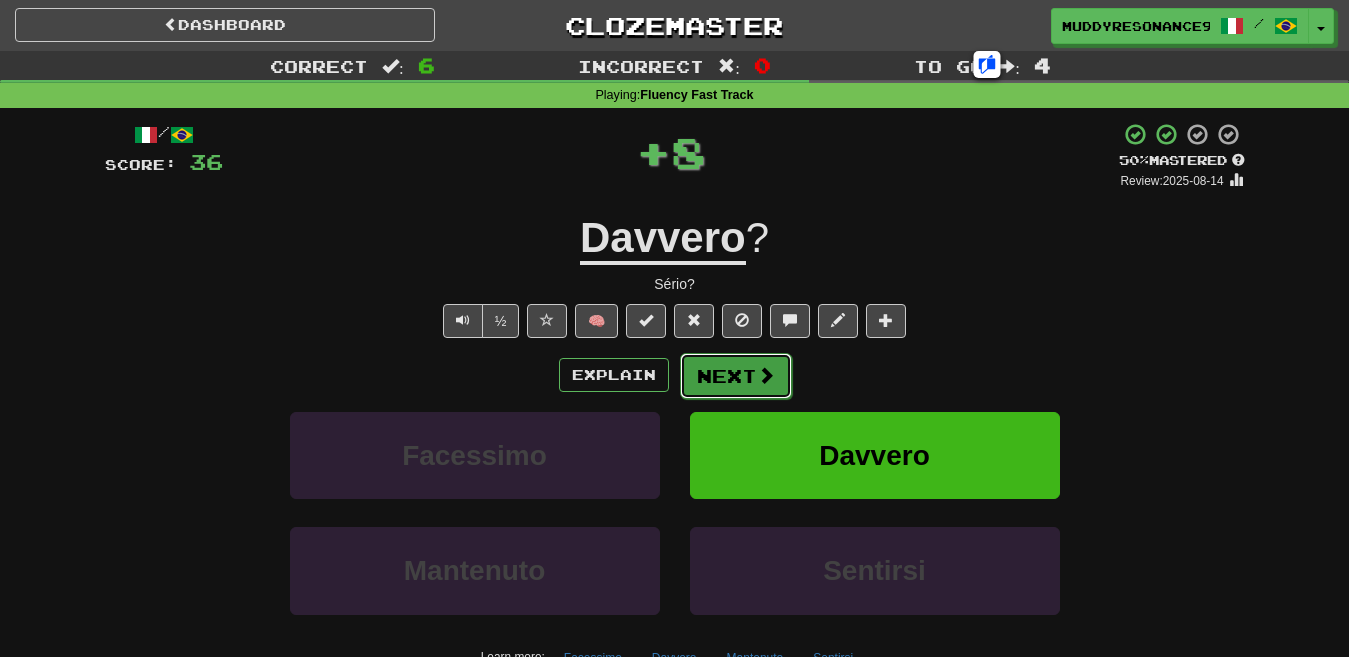 click on "Next" at bounding box center [736, 376] 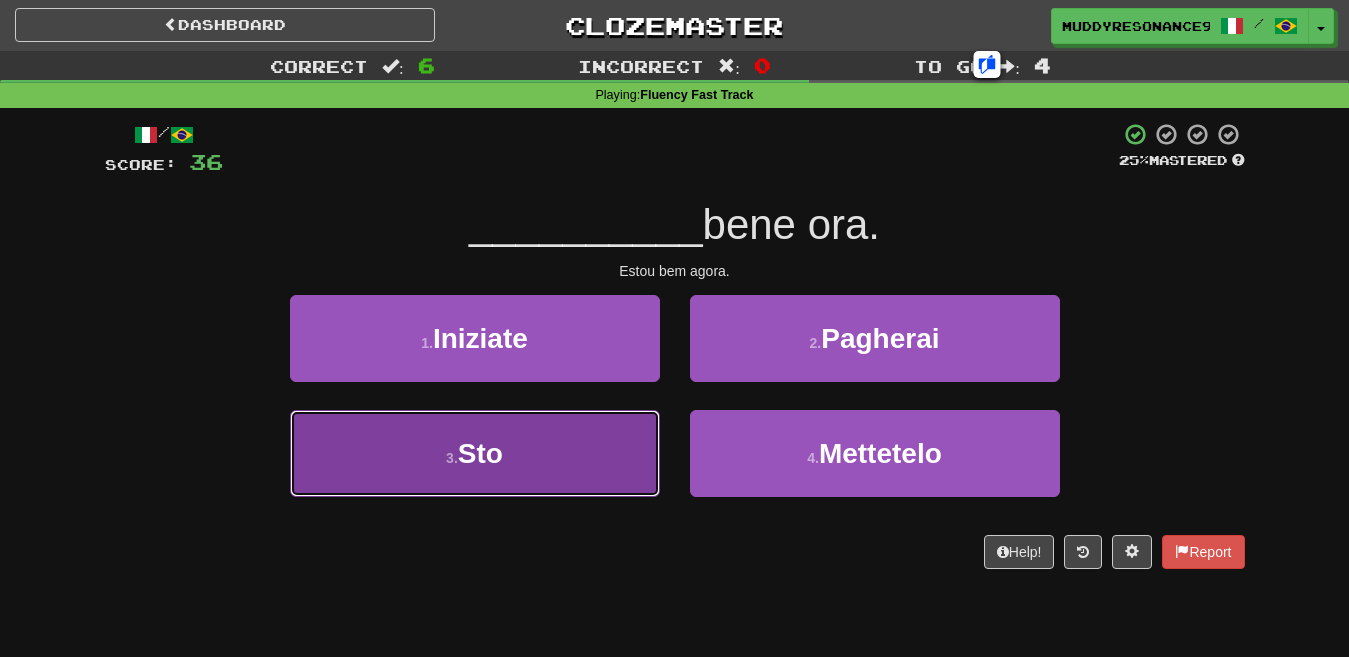 click on "3 .  Sto" at bounding box center [475, 453] 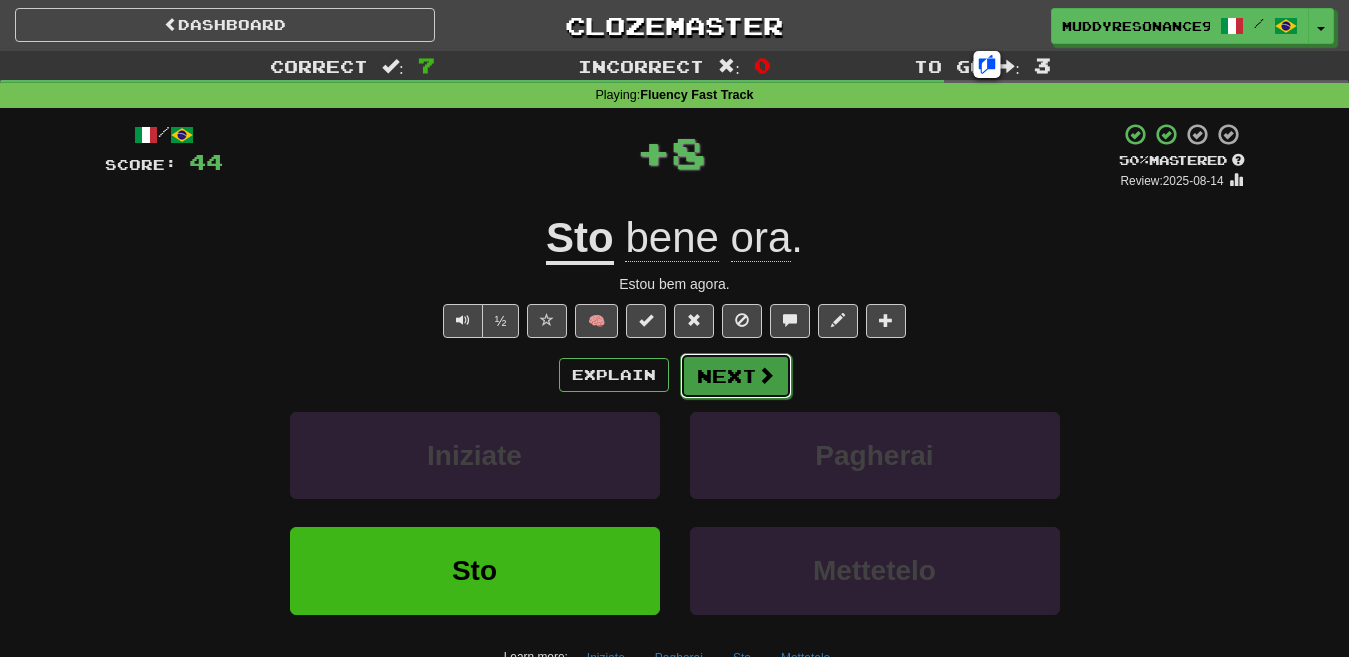 click on "Next" at bounding box center [736, 376] 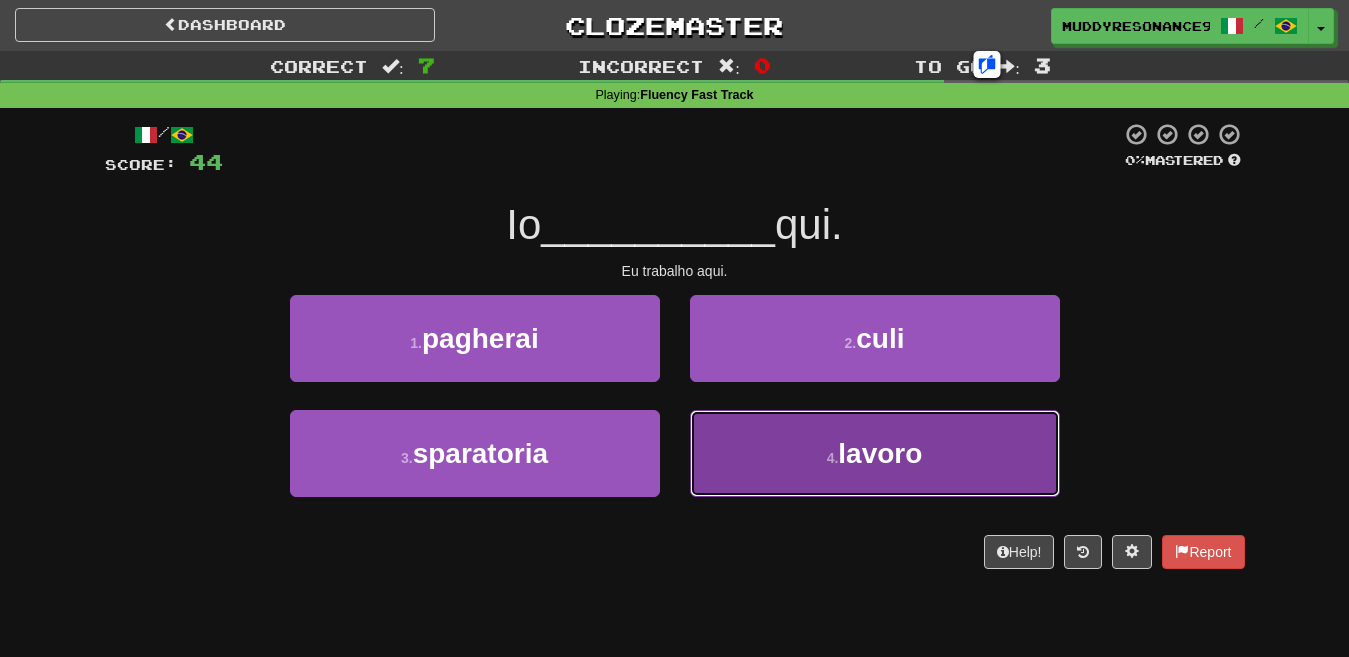 click on "lavoro" at bounding box center [880, 453] 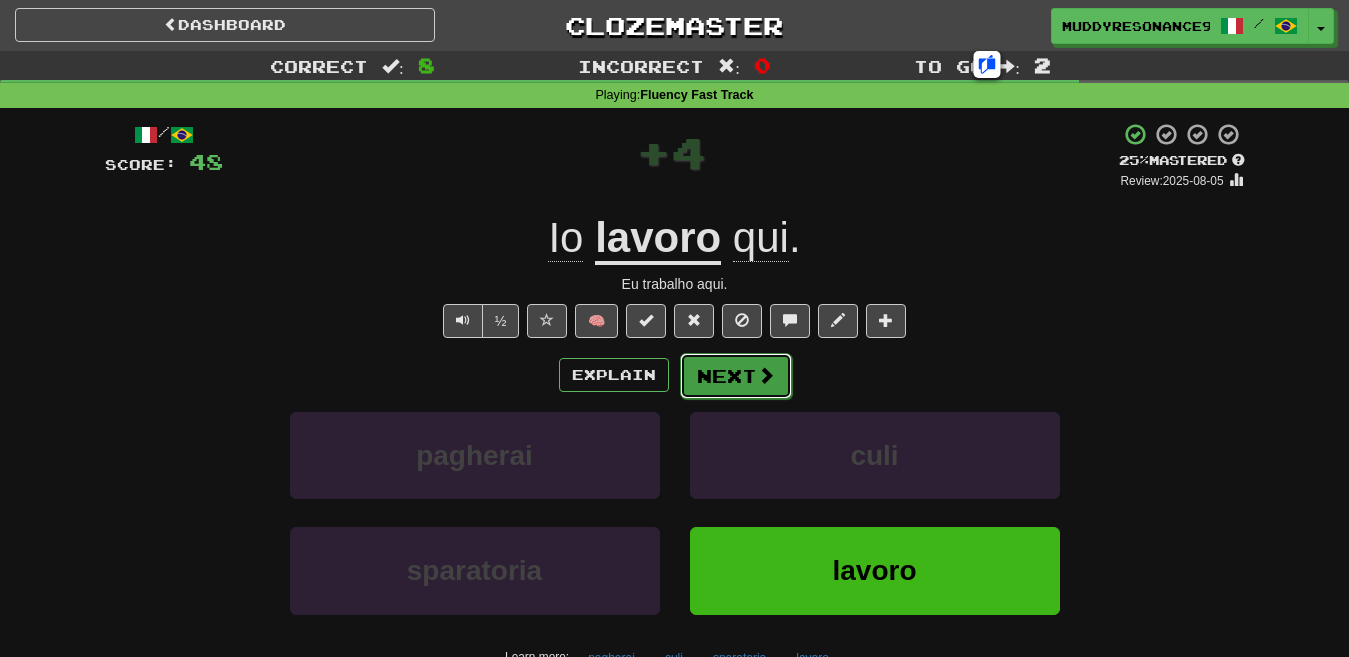 click on "Next" at bounding box center (736, 376) 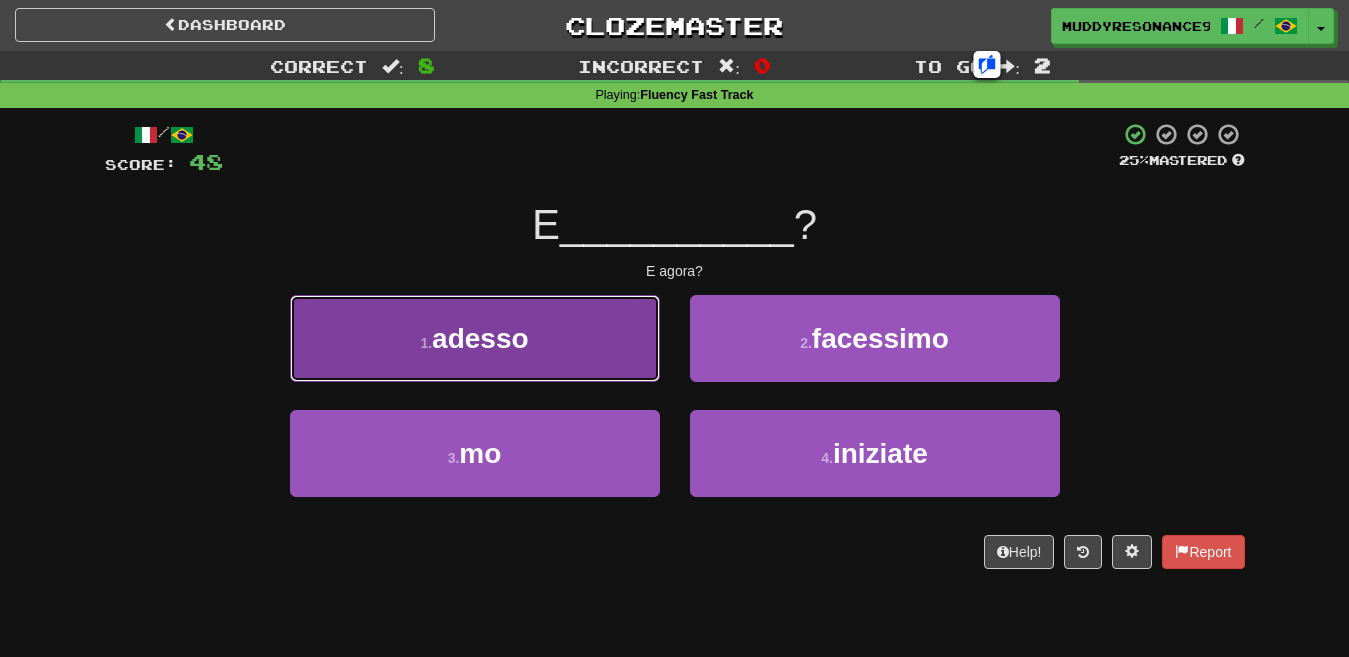 click on "1 .  adesso" at bounding box center [475, 338] 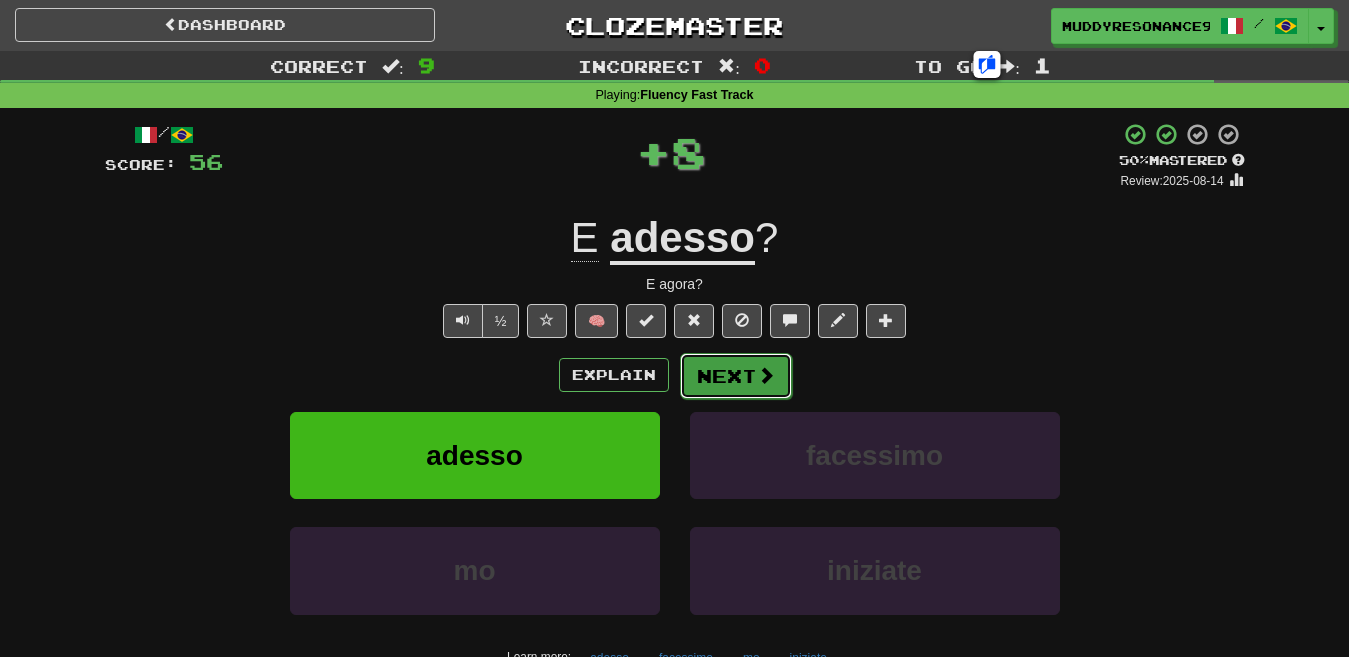 click on "Next" at bounding box center (736, 376) 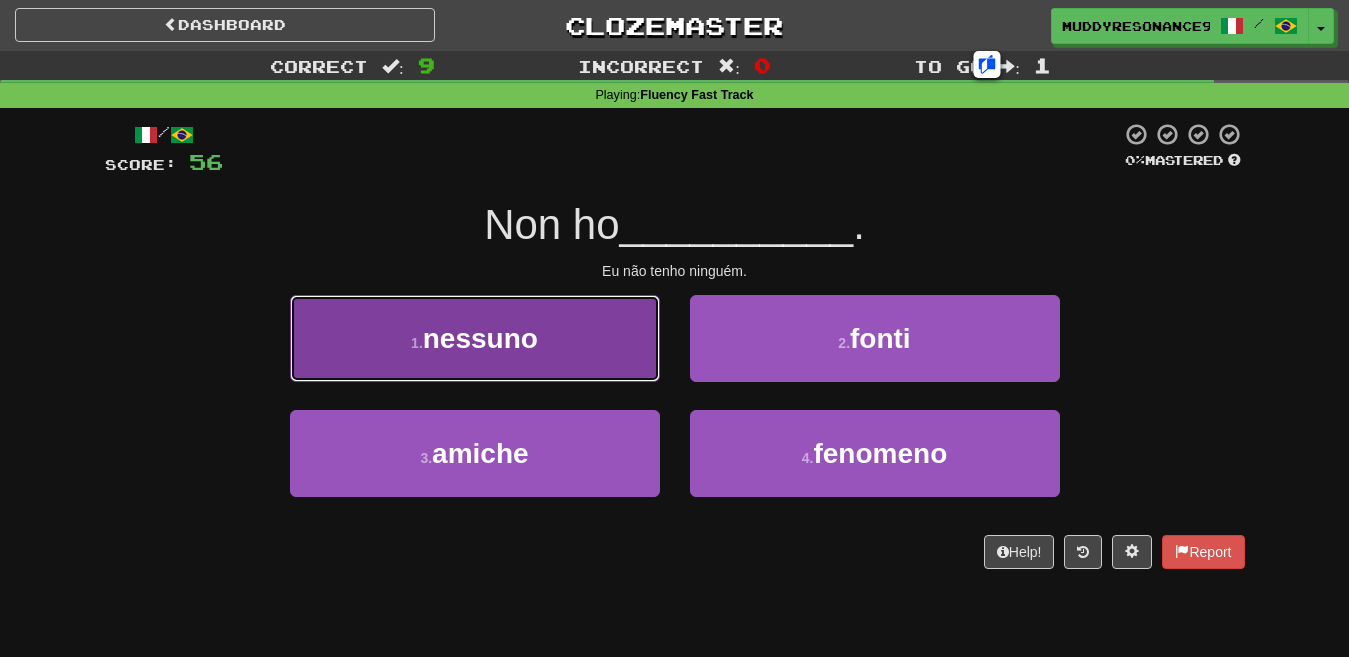 click on "1 .  nessuno" at bounding box center [475, 338] 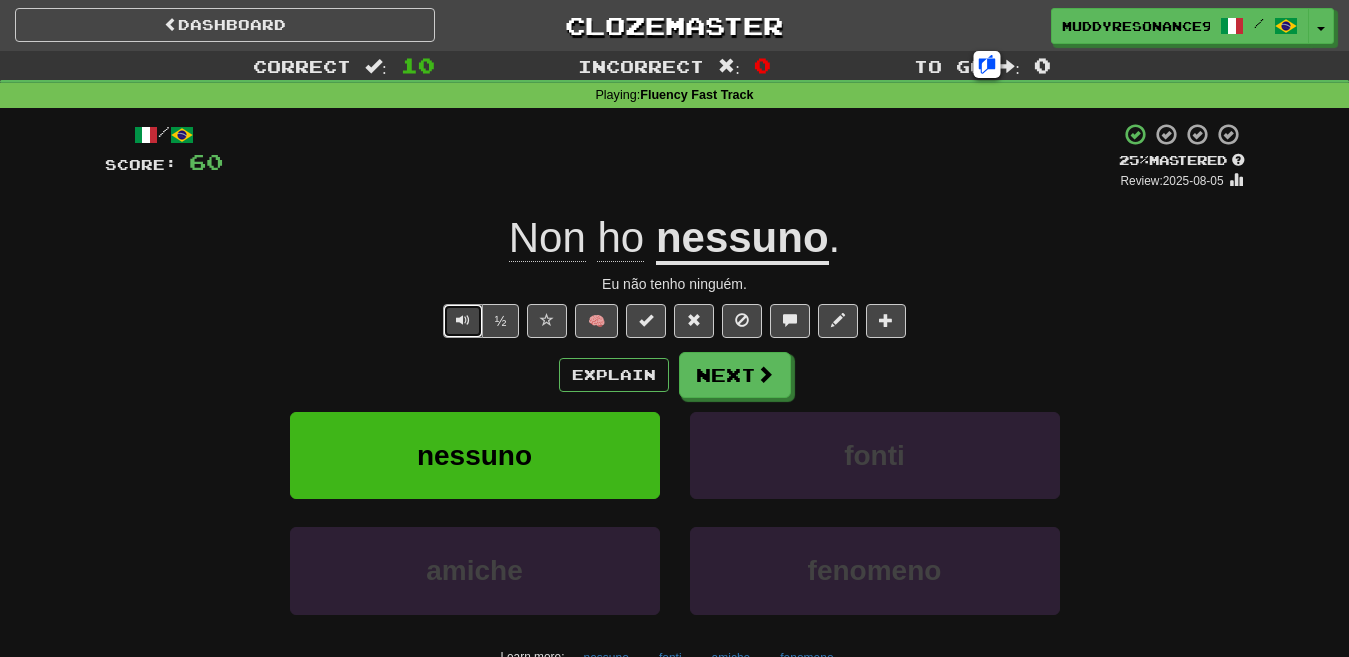 click at bounding box center (463, 321) 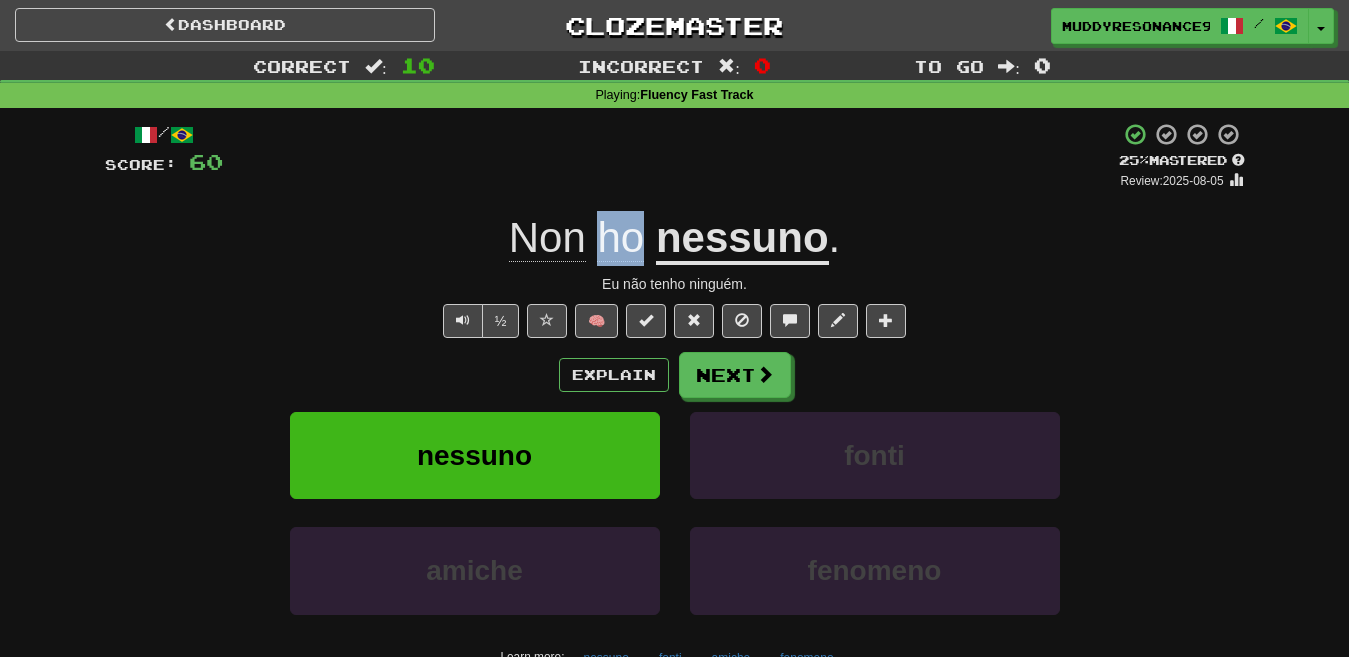 drag, startPoint x: 593, startPoint y: 256, endPoint x: 636, endPoint y: 253, distance: 43.104523 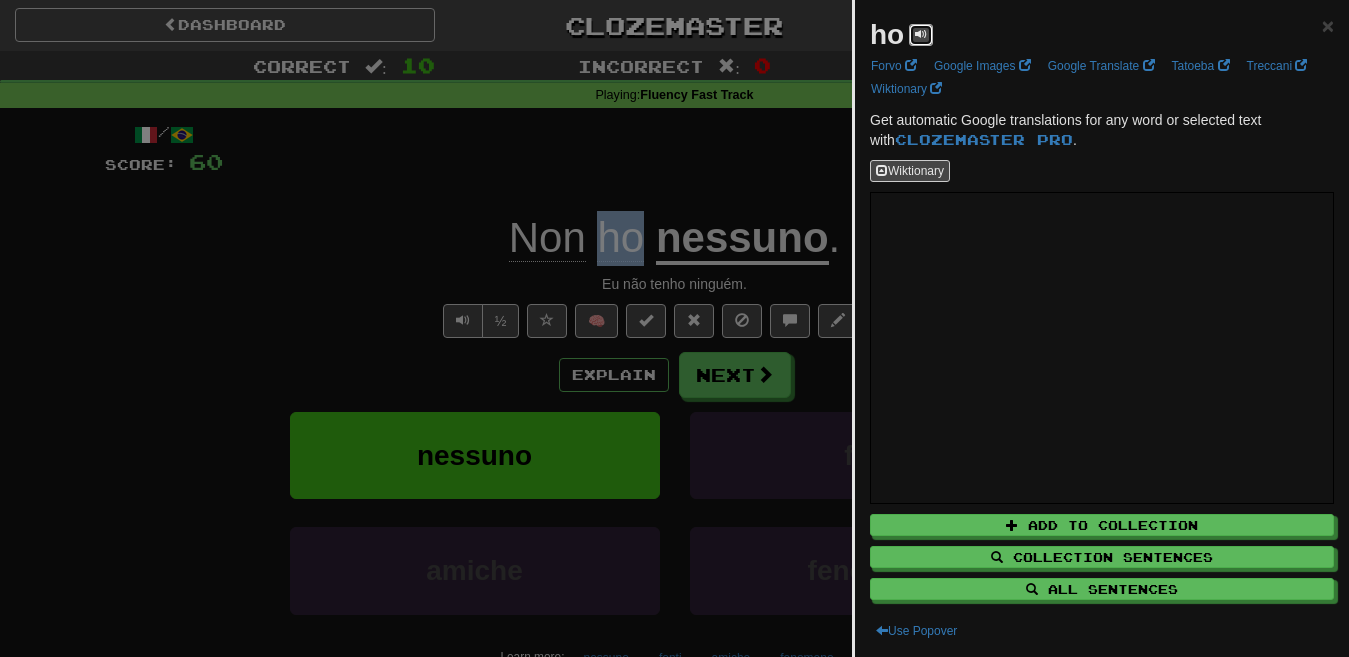 click at bounding box center (921, 34) 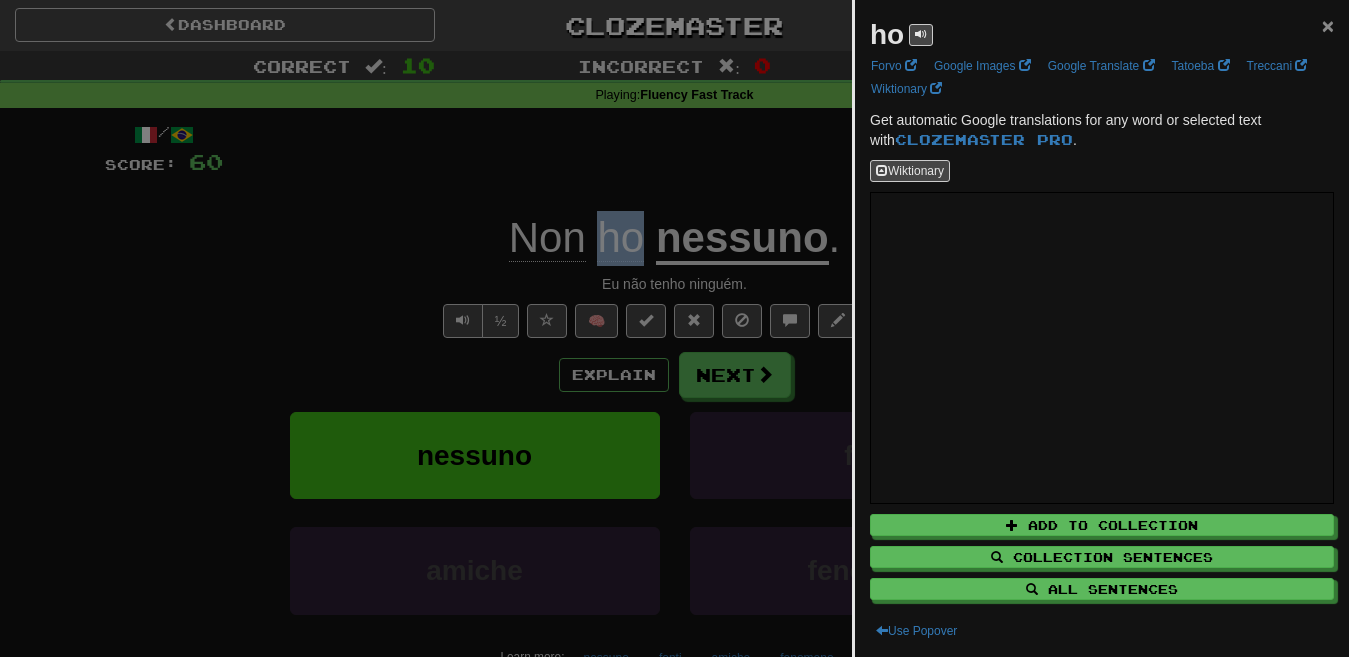 click on "×" at bounding box center (1328, 25) 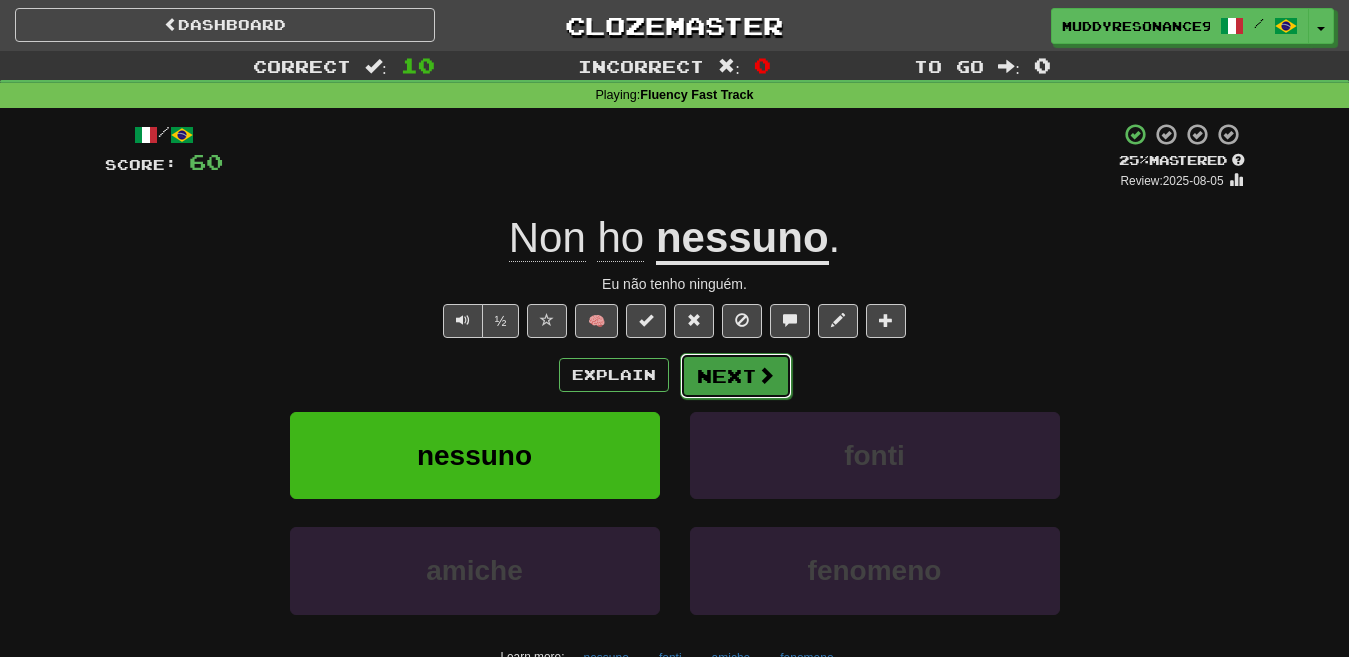 click on "Next" at bounding box center (736, 376) 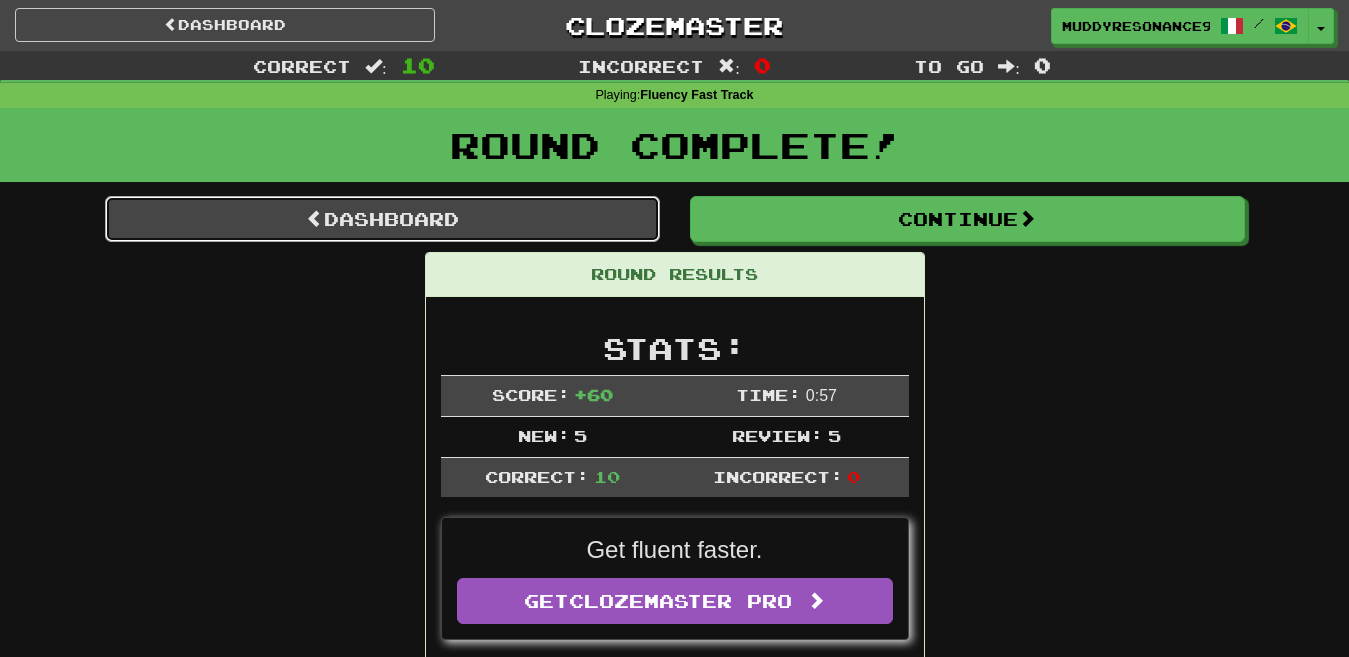 click on "Dashboard" at bounding box center [382, 219] 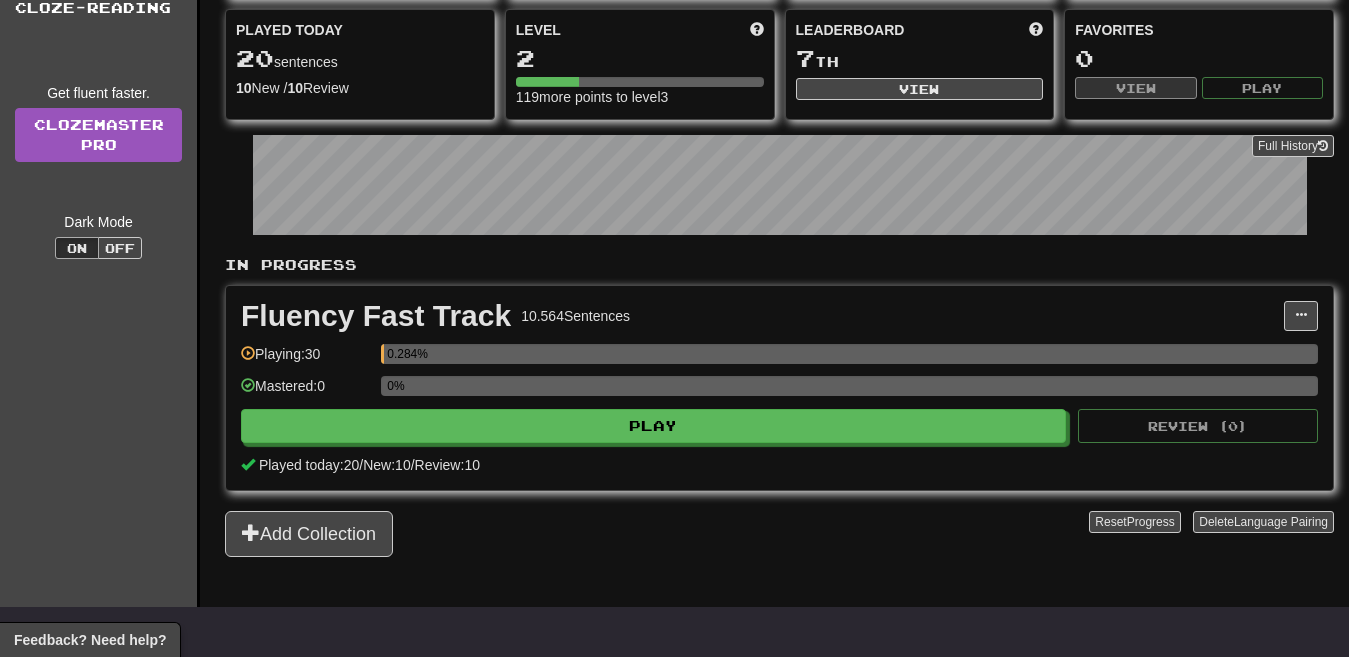 scroll, scrollTop: 0, scrollLeft: 0, axis: both 